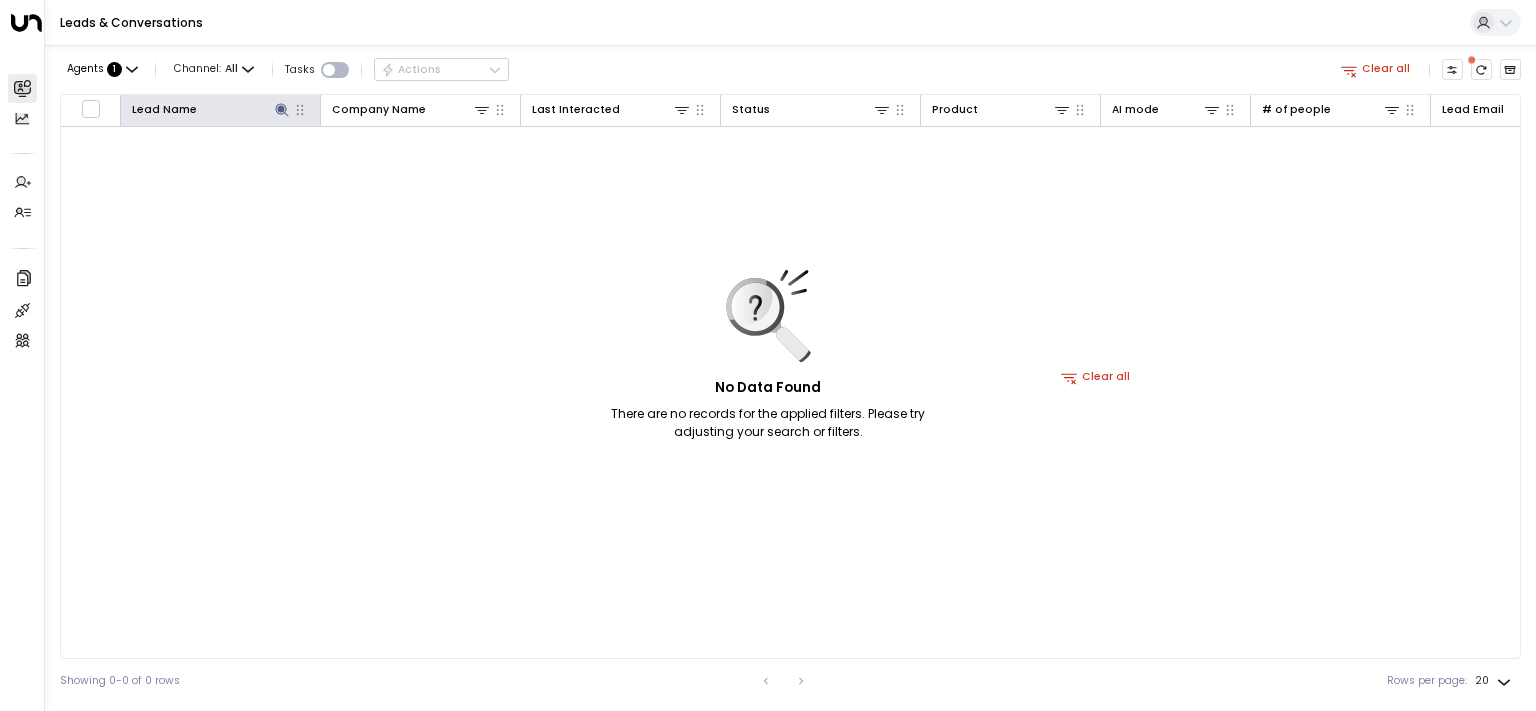 scroll, scrollTop: 0, scrollLeft: 0, axis: both 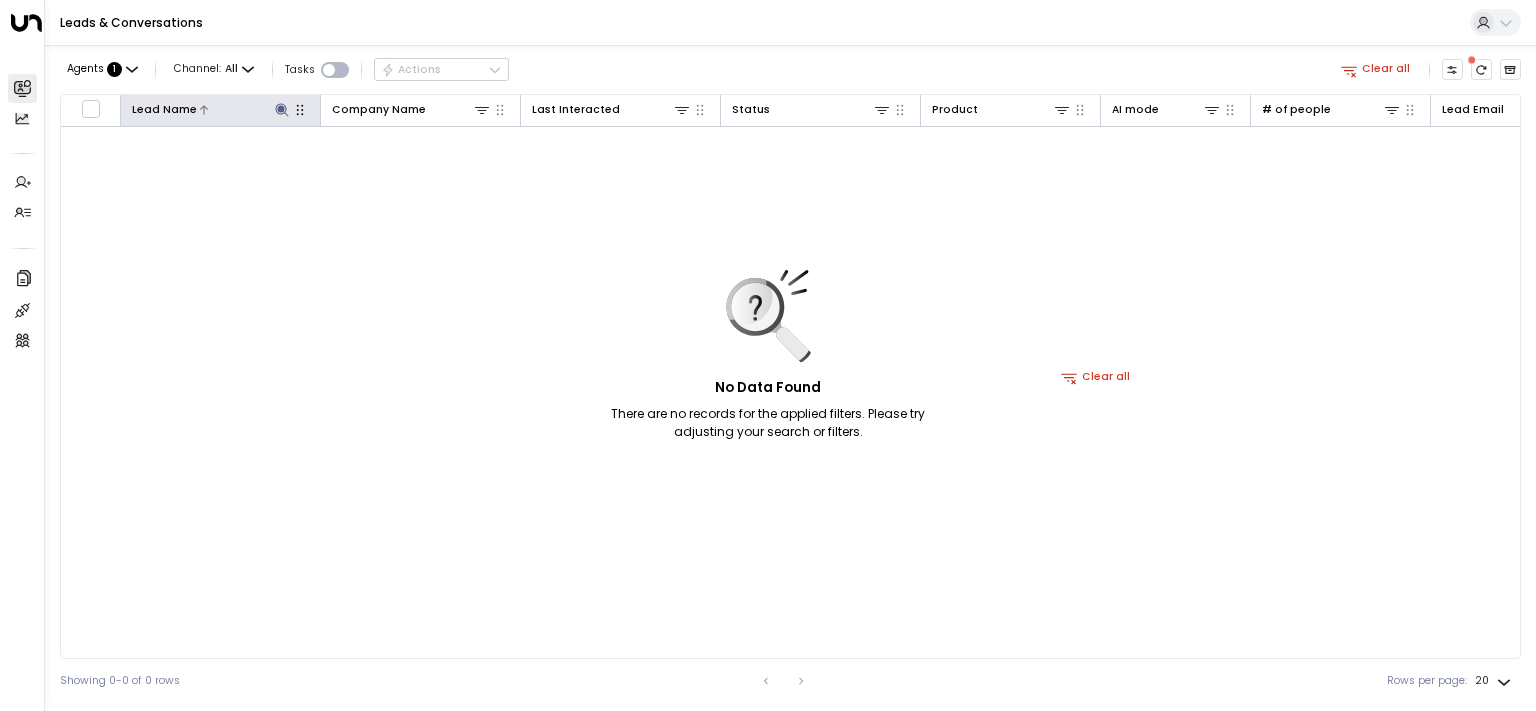 click 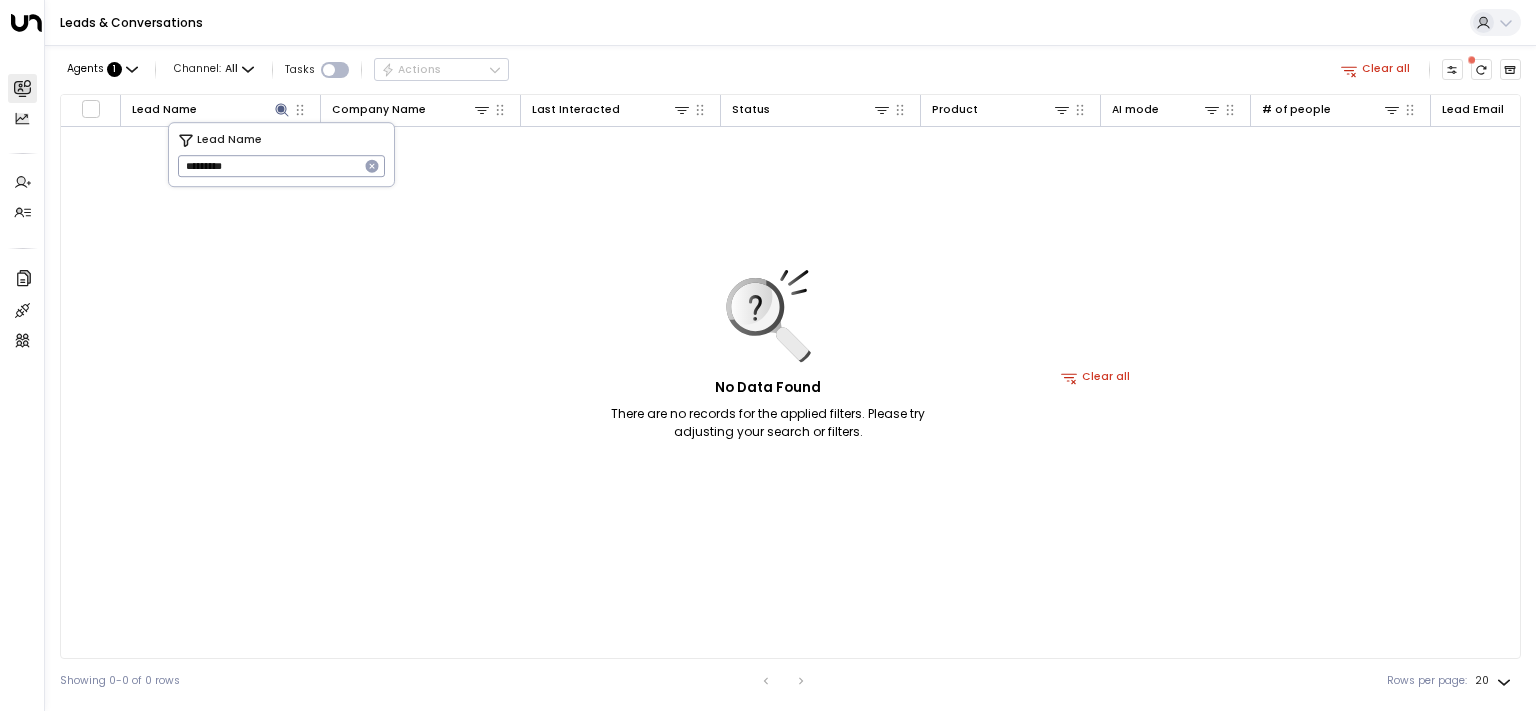 click on "*********" at bounding box center (268, 166) 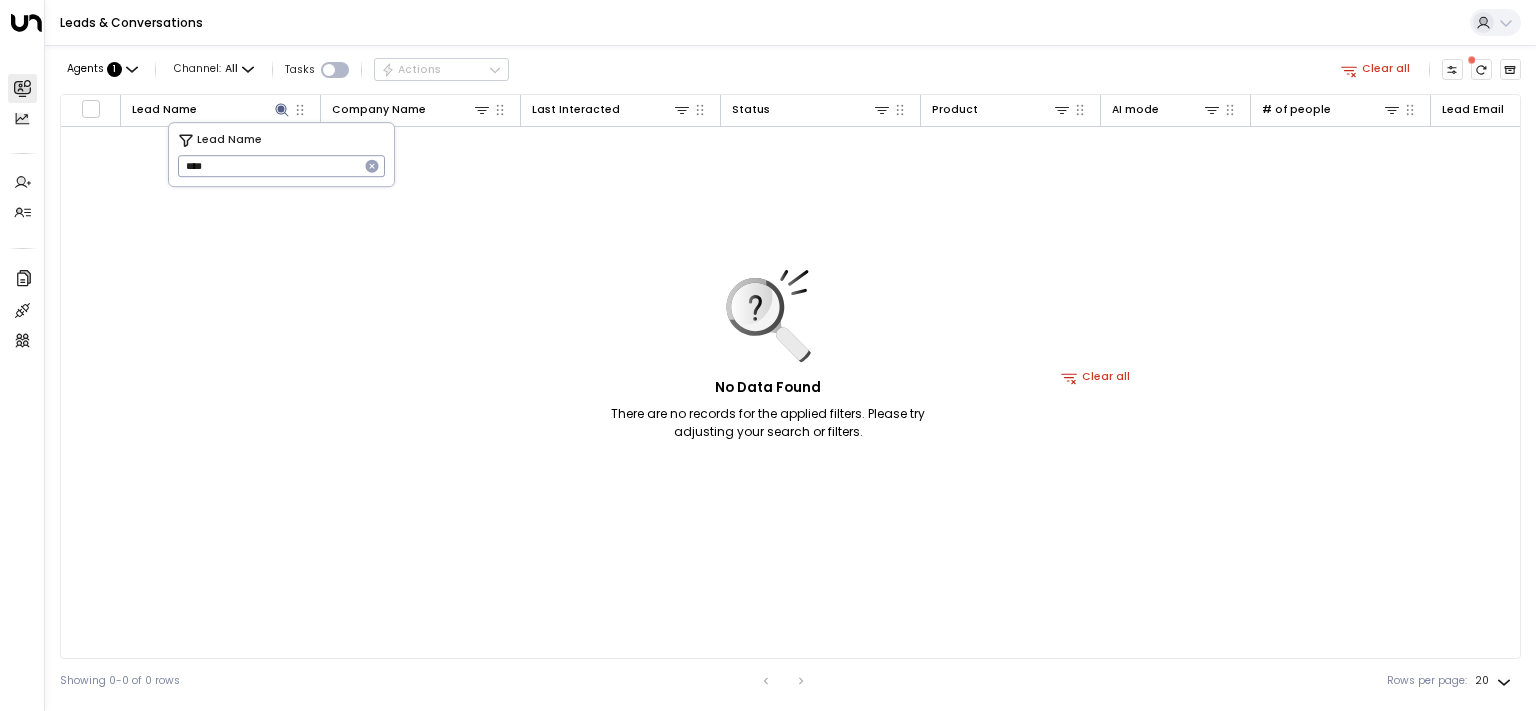 type on "****" 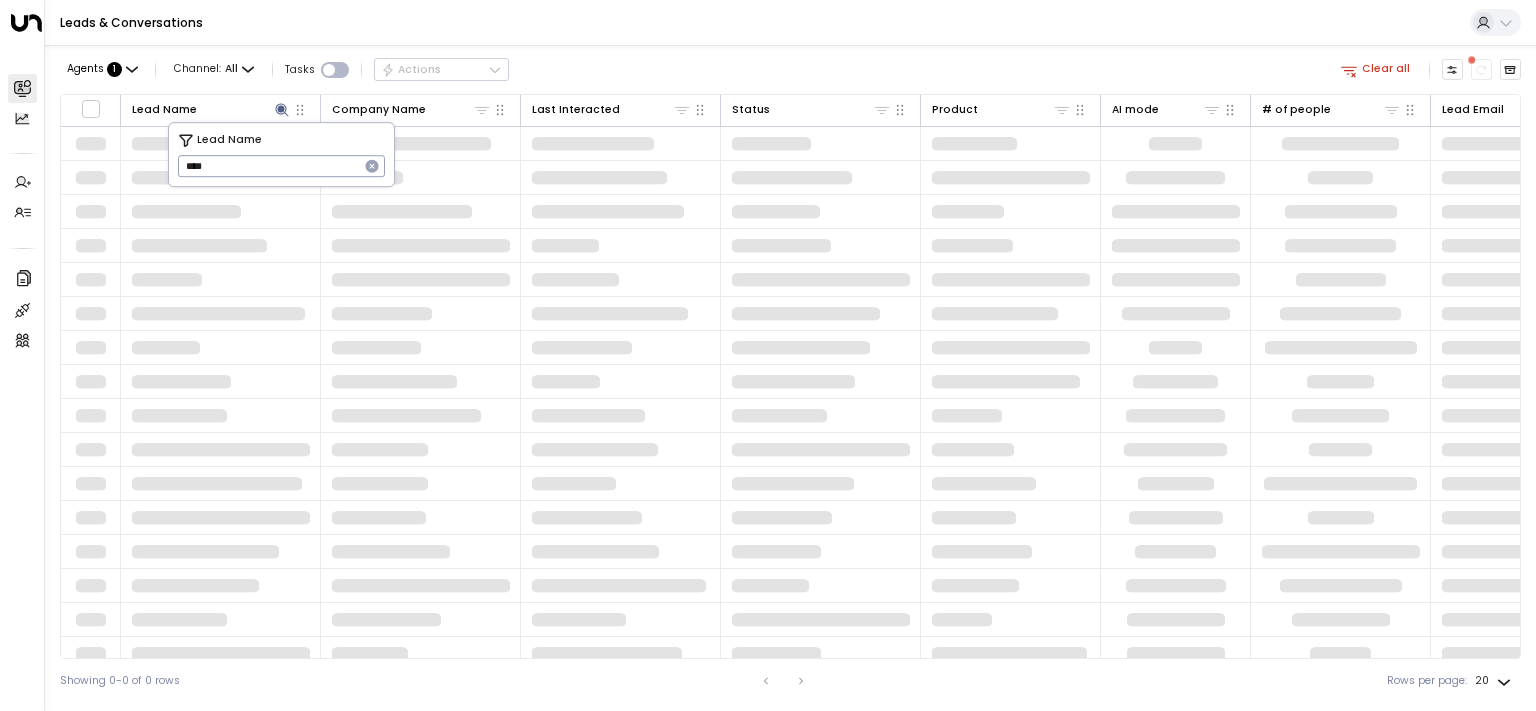 click on "Leads & Conversations" at bounding box center [790, 23] 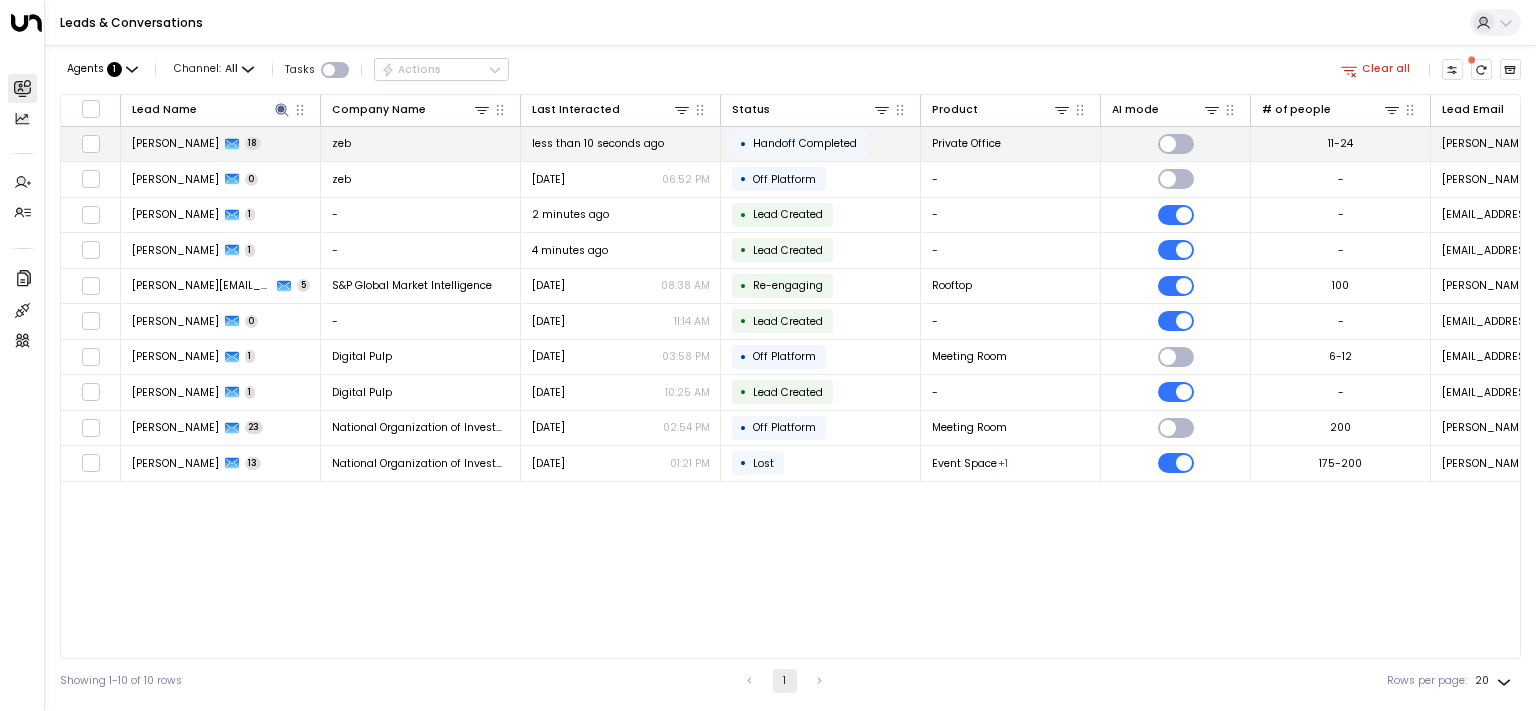 click on "[PERSON_NAME]" at bounding box center [175, 143] 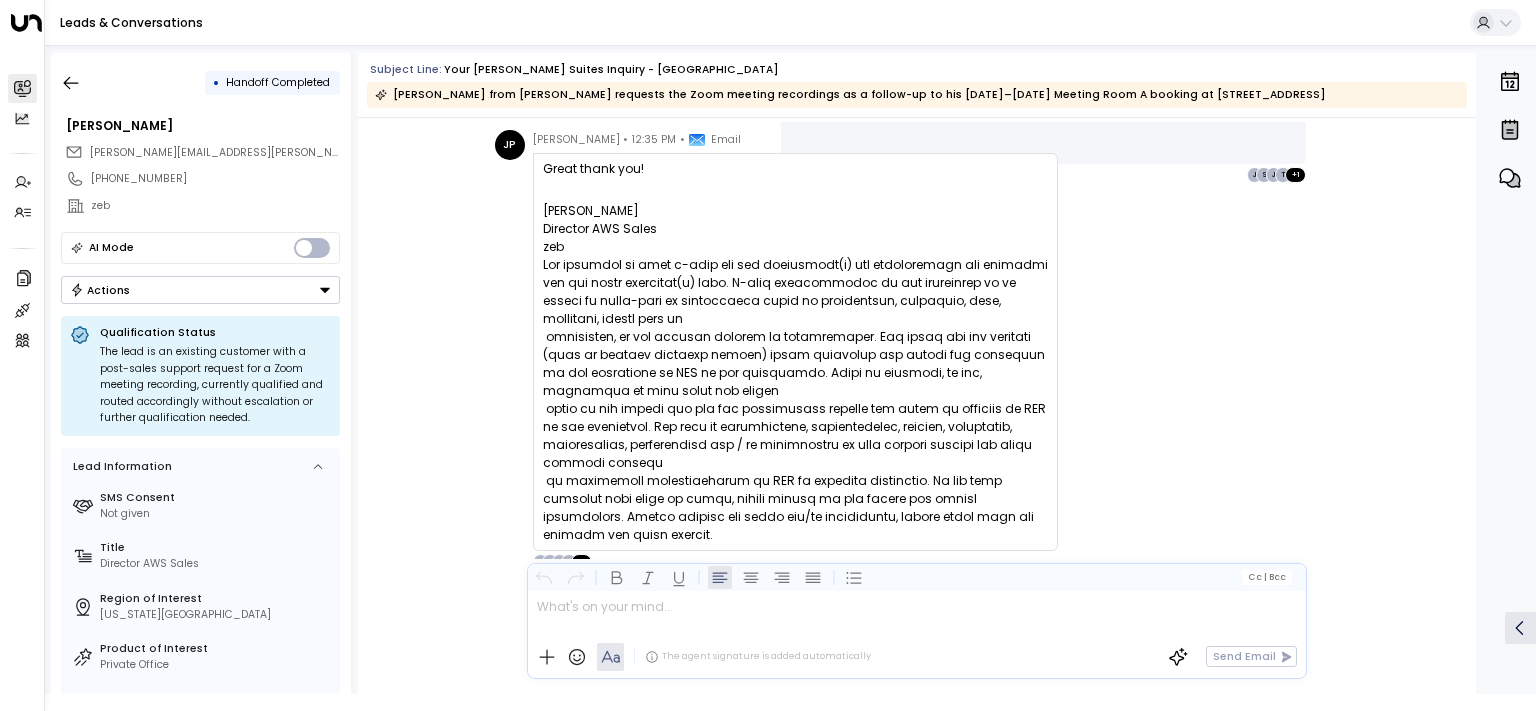 scroll, scrollTop: 12116, scrollLeft: 0, axis: vertical 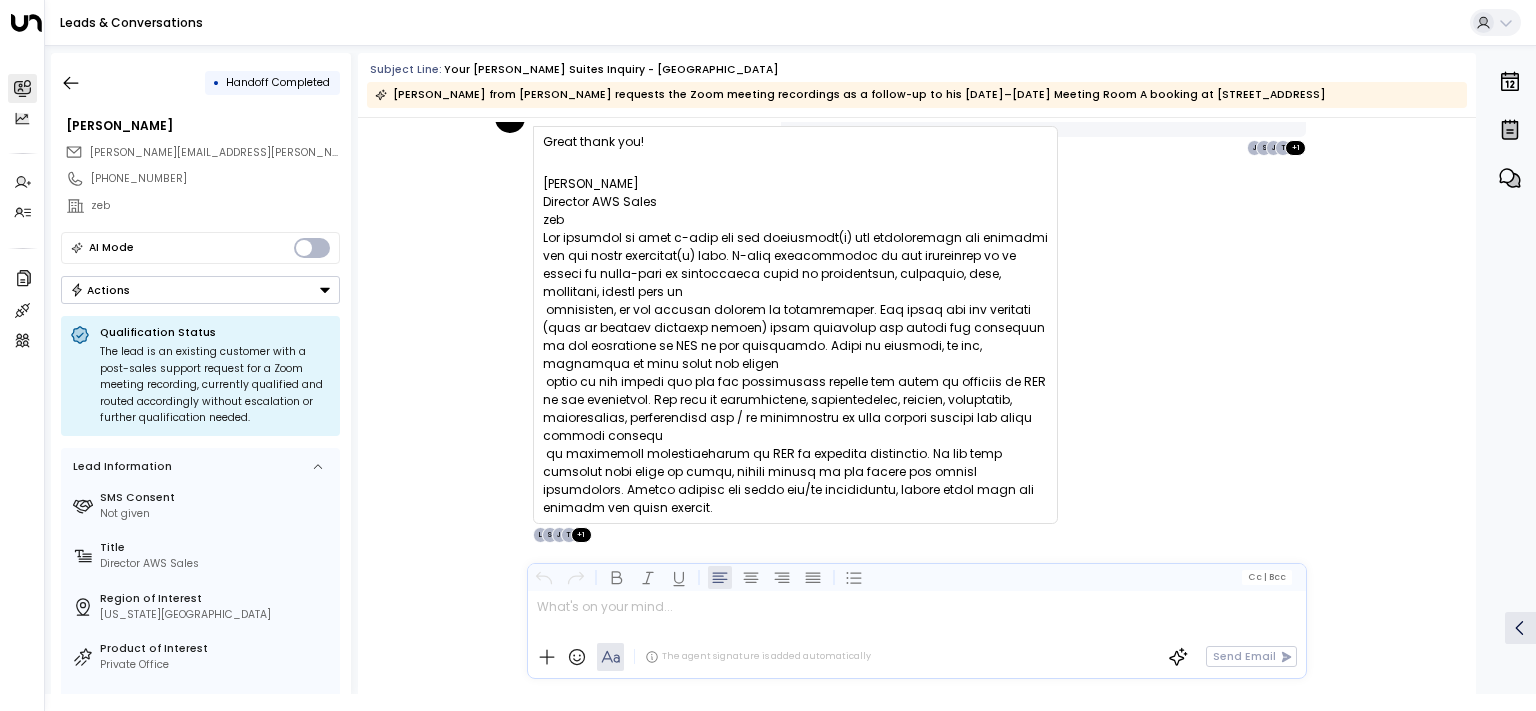 click at bounding box center [916, 613] 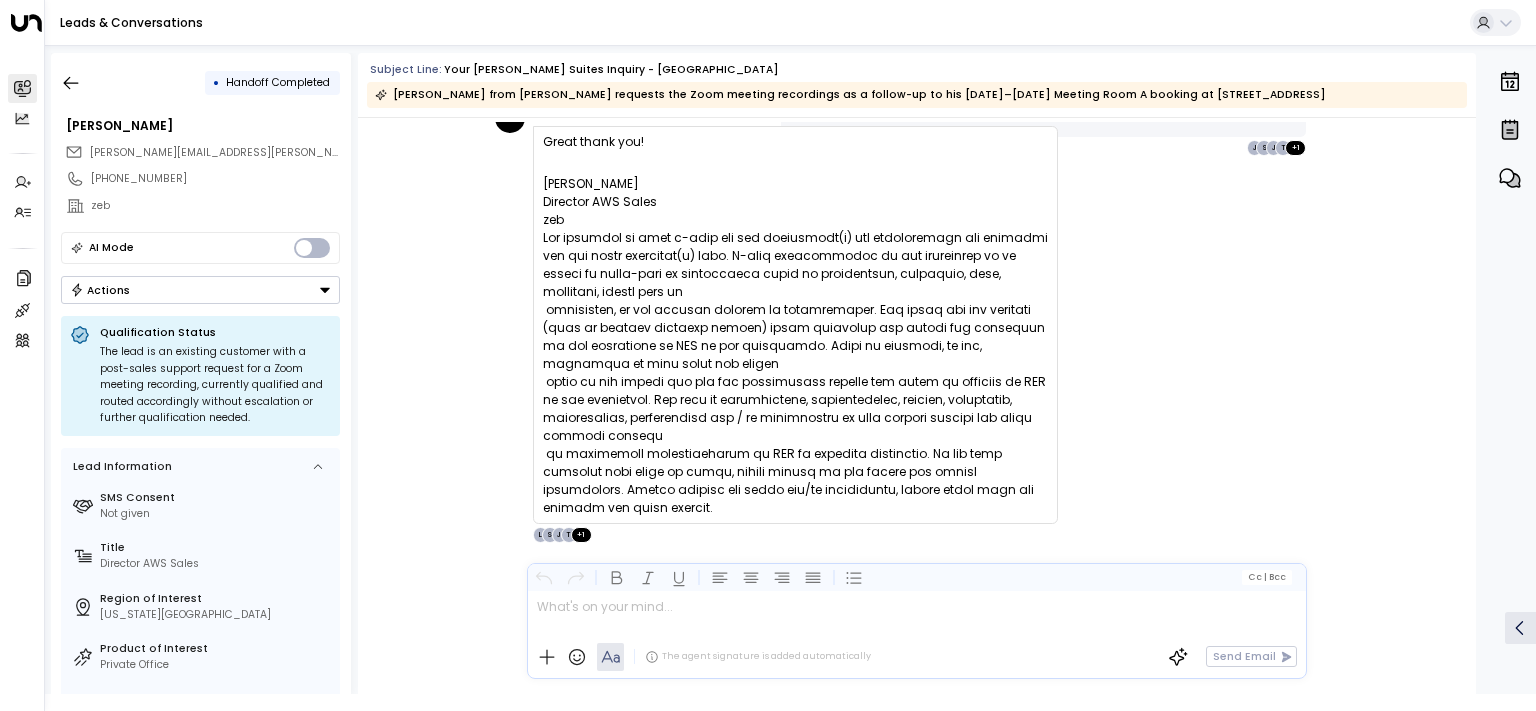 click on "Actions" at bounding box center [200, 290] 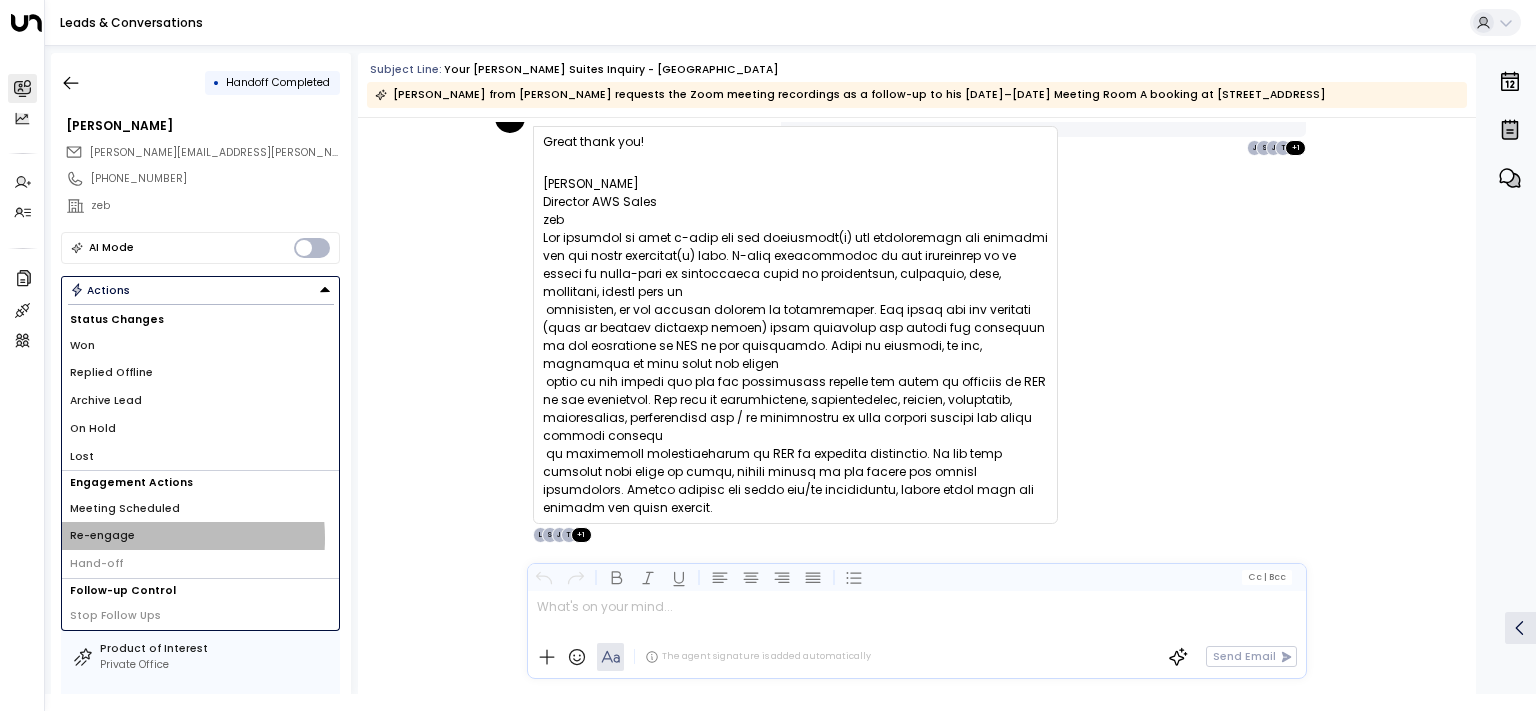 click on "Re-engage" at bounding box center (200, 536) 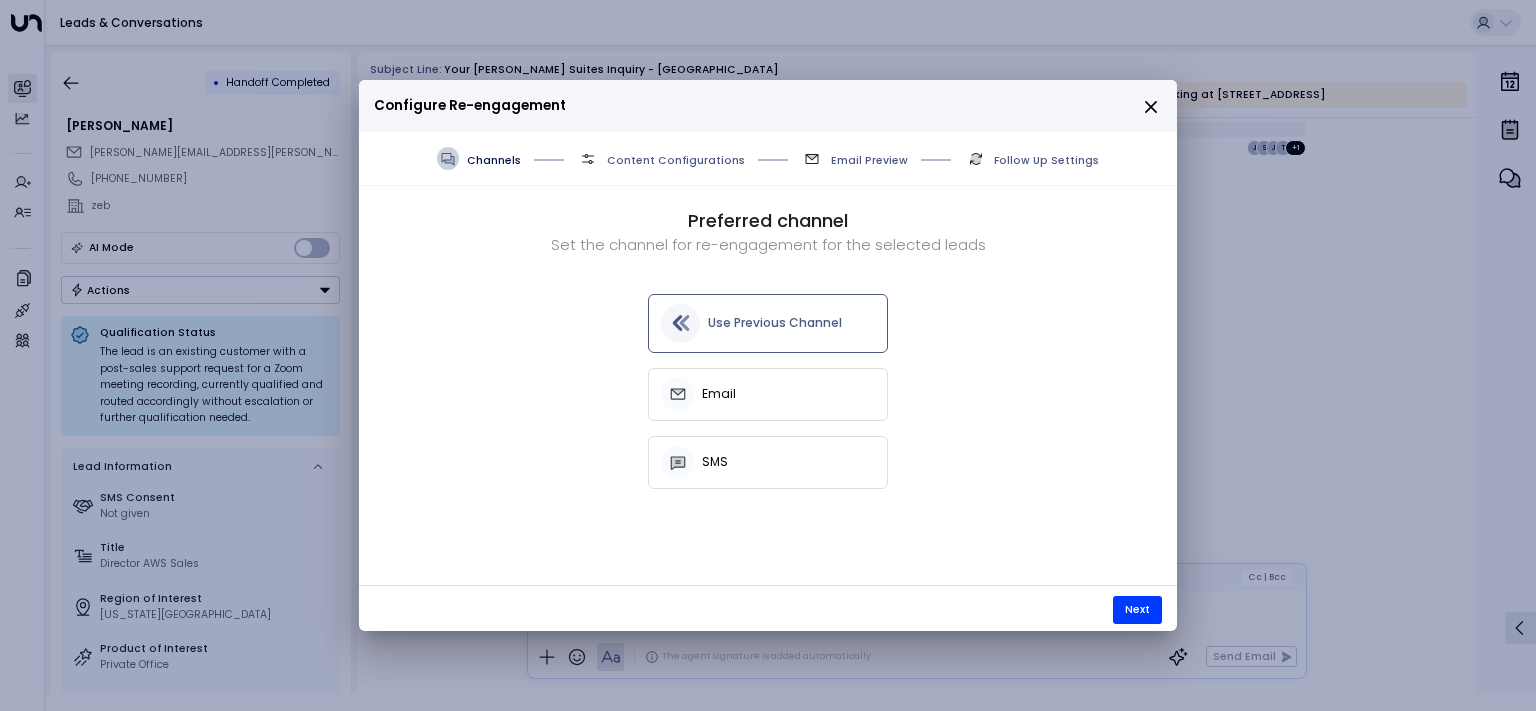 click on "Use Previous Channel" at bounding box center [775, 323] 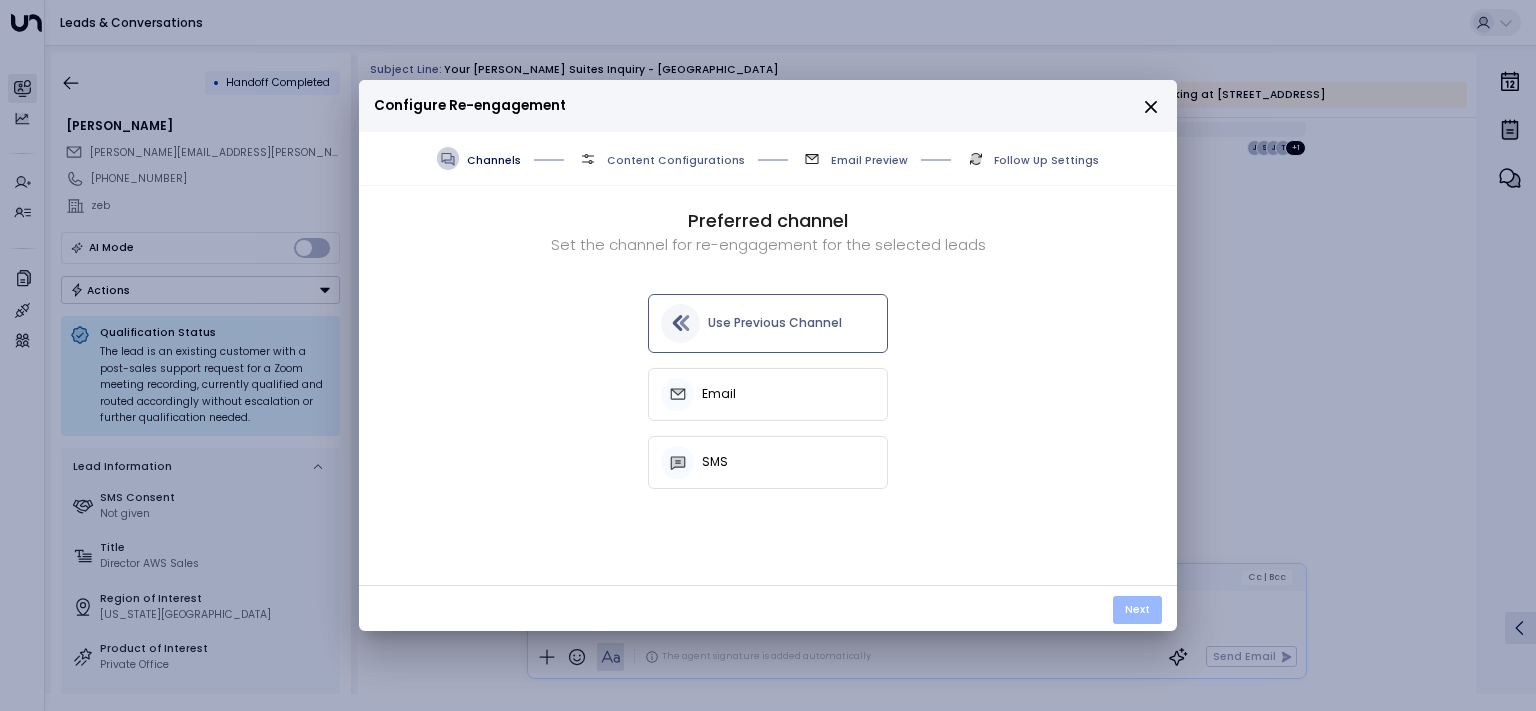 click on "Next" at bounding box center [1137, 610] 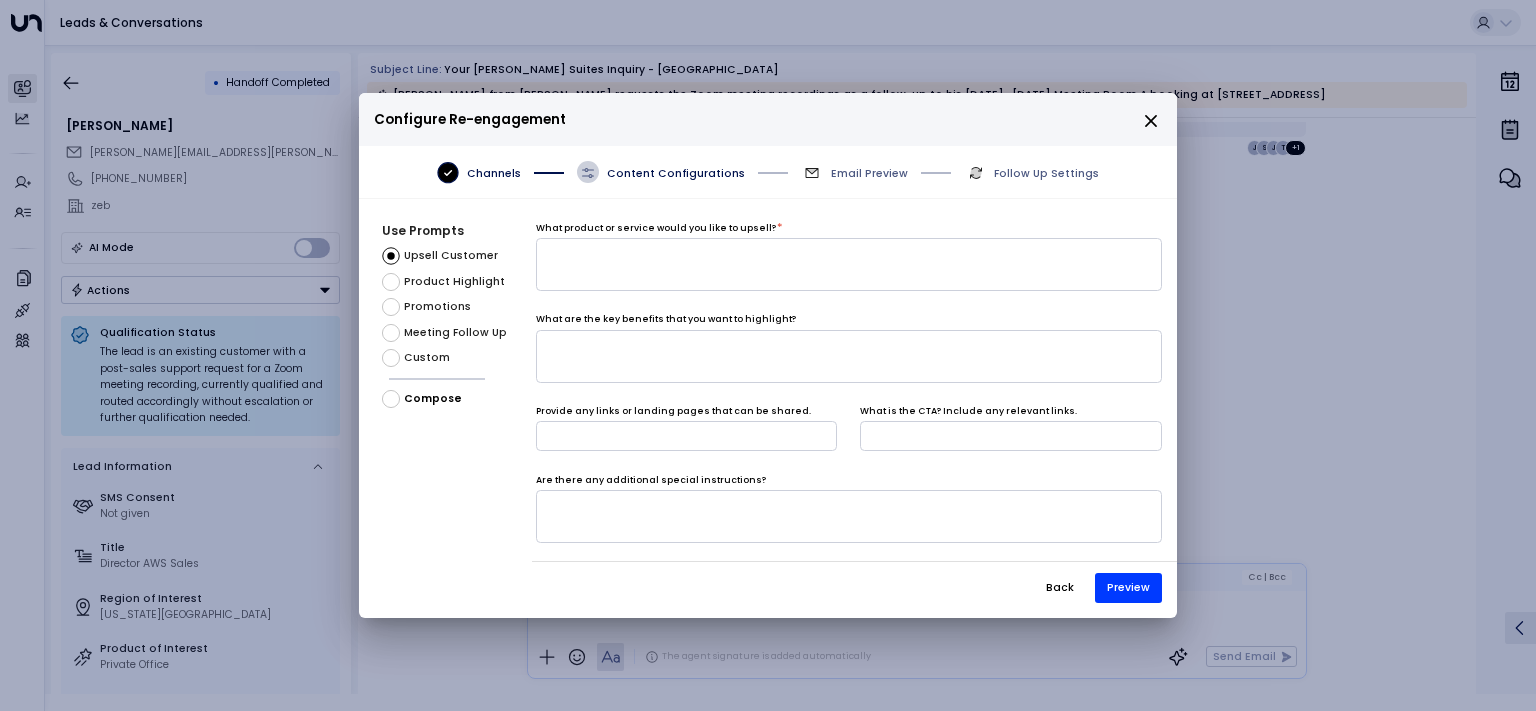 click on "Custom" at bounding box center [427, 358] 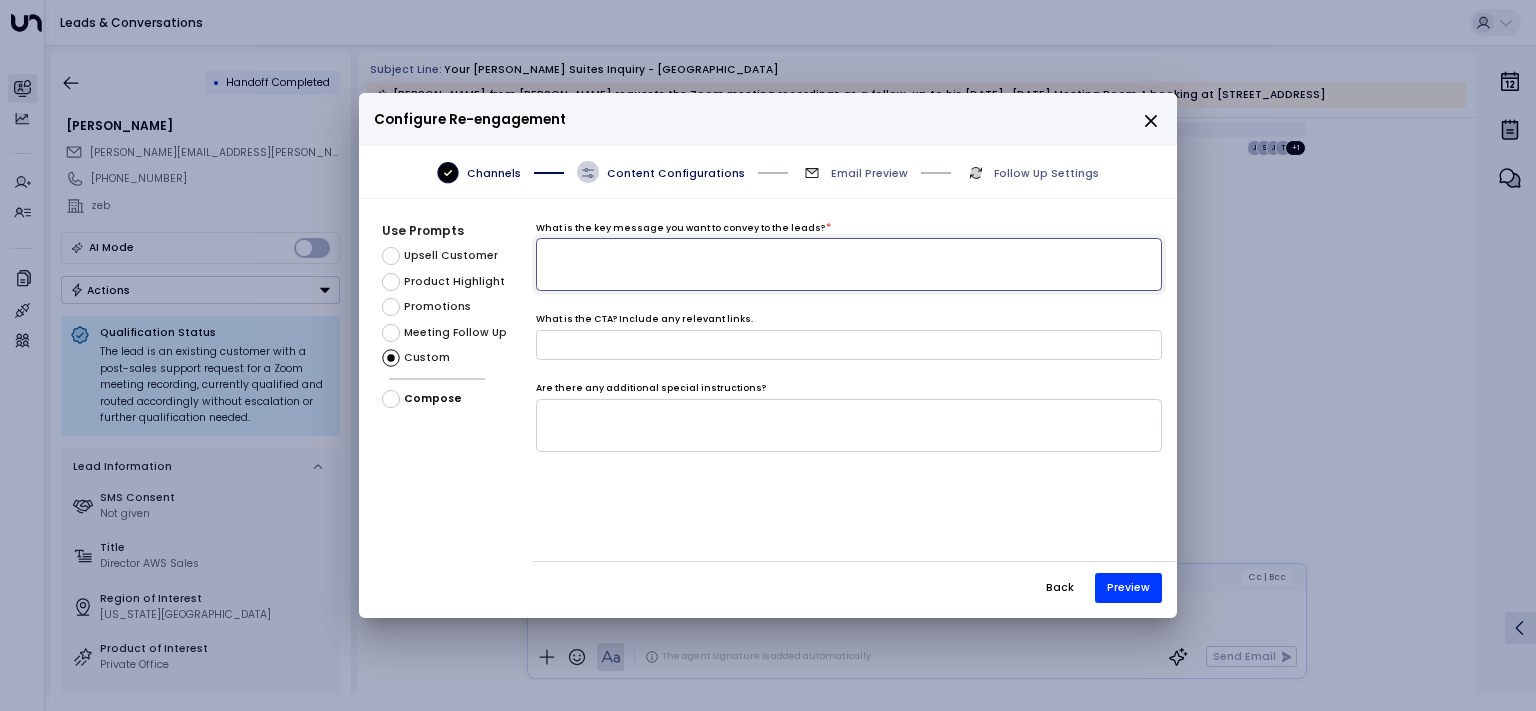 click at bounding box center [849, 264] 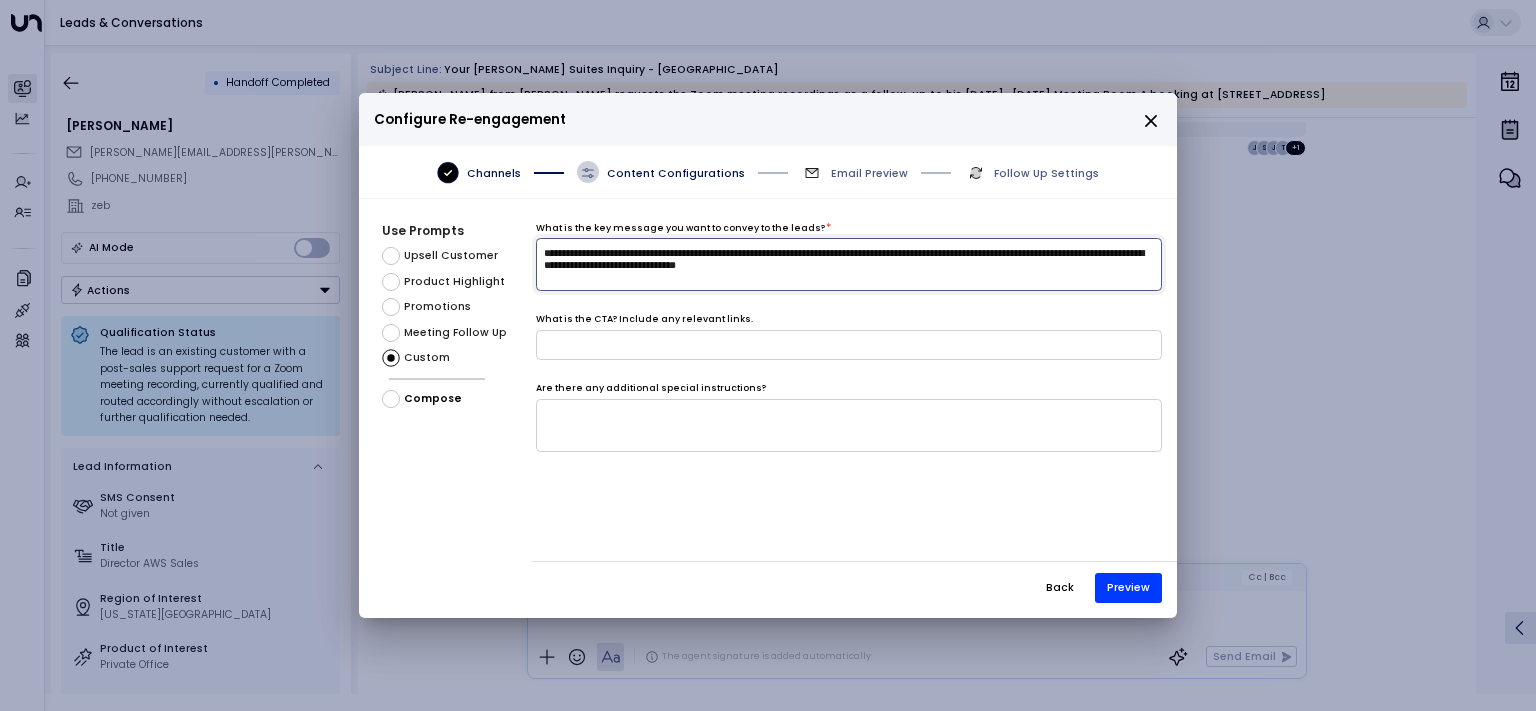 type on "**********" 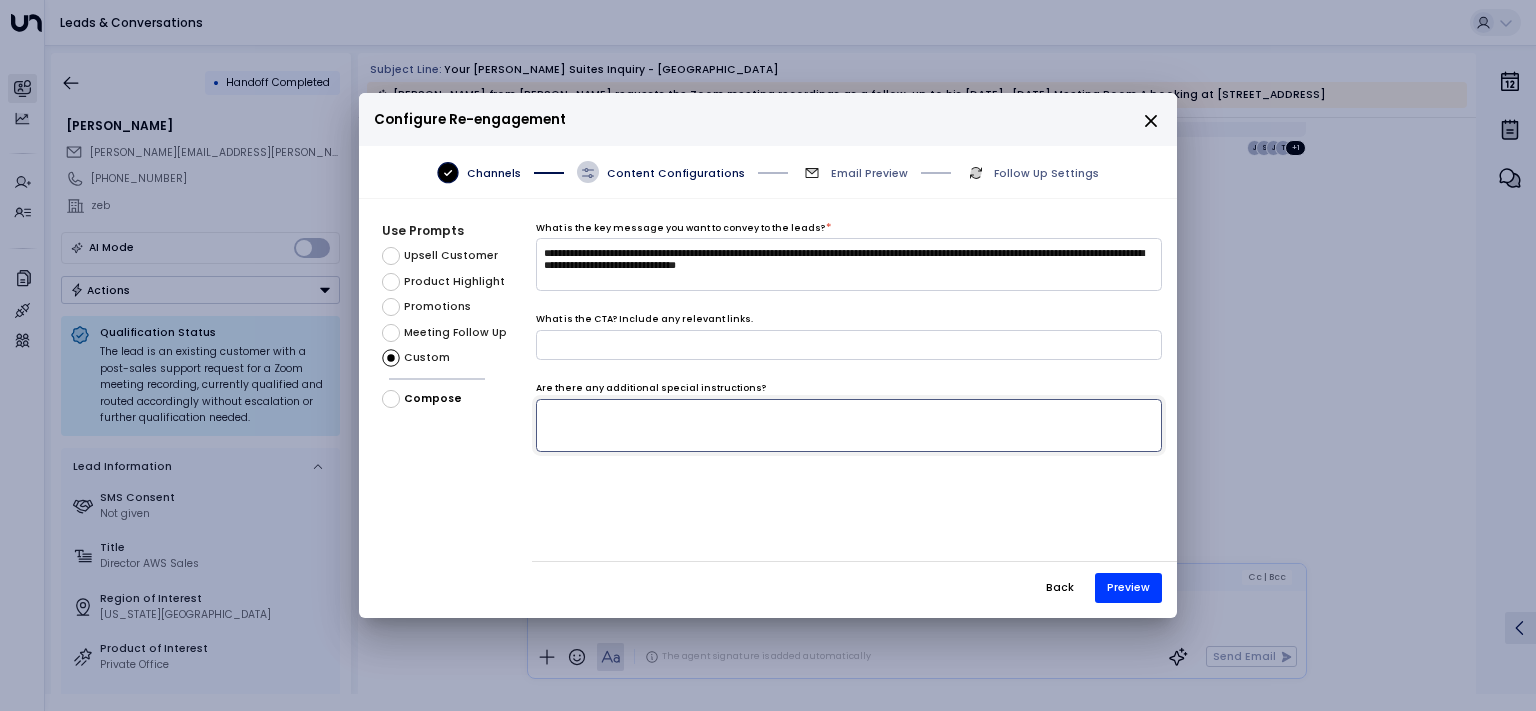 click at bounding box center [849, 425] 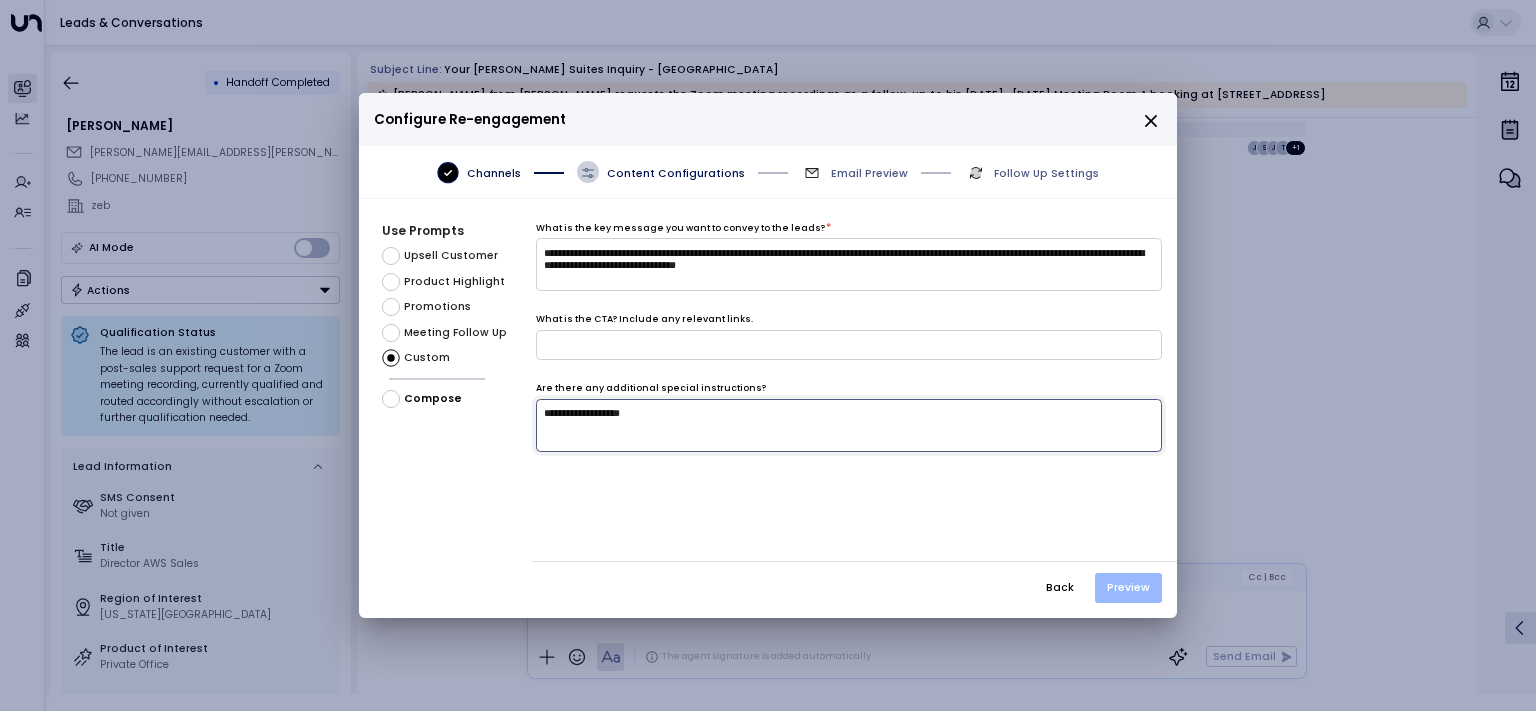 type on "**********" 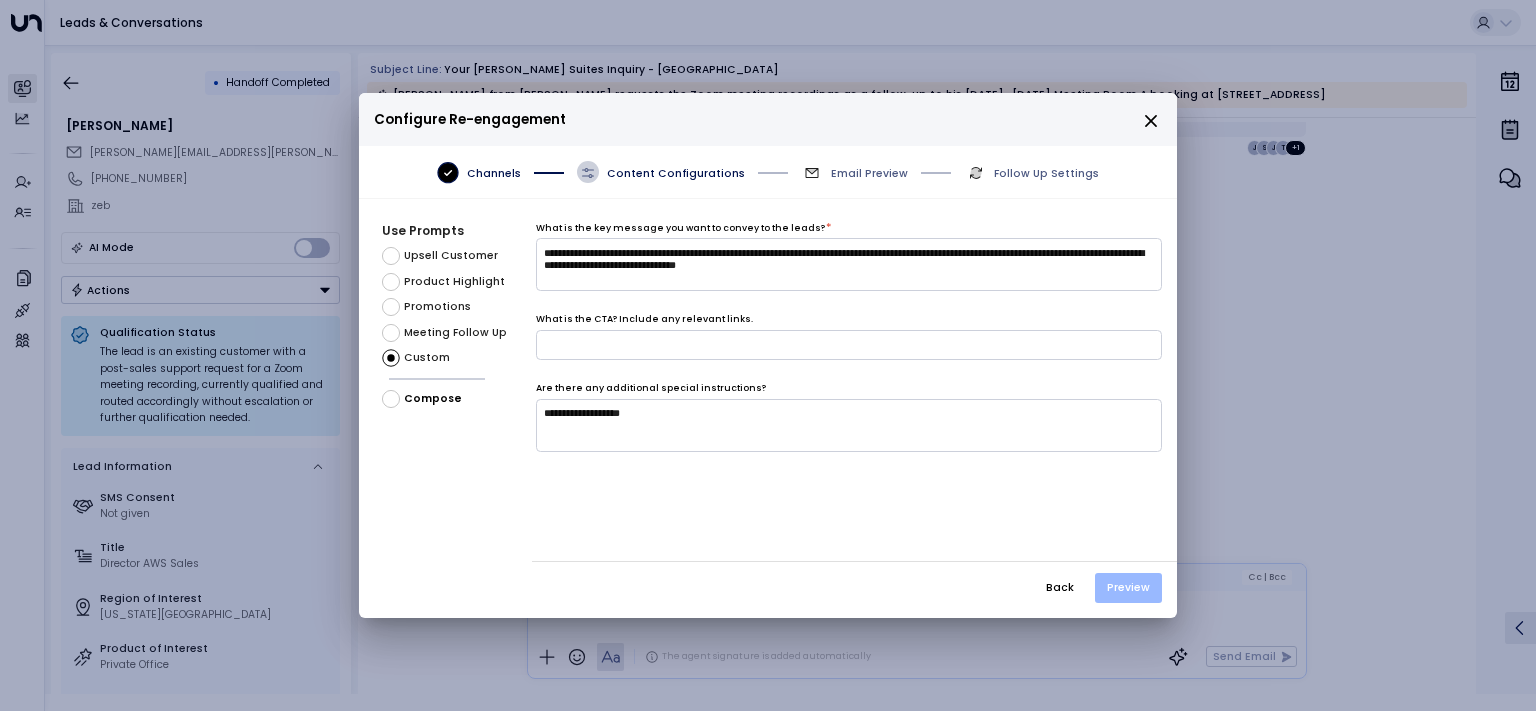 click on "Preview" at bounding box center [1128, 588] 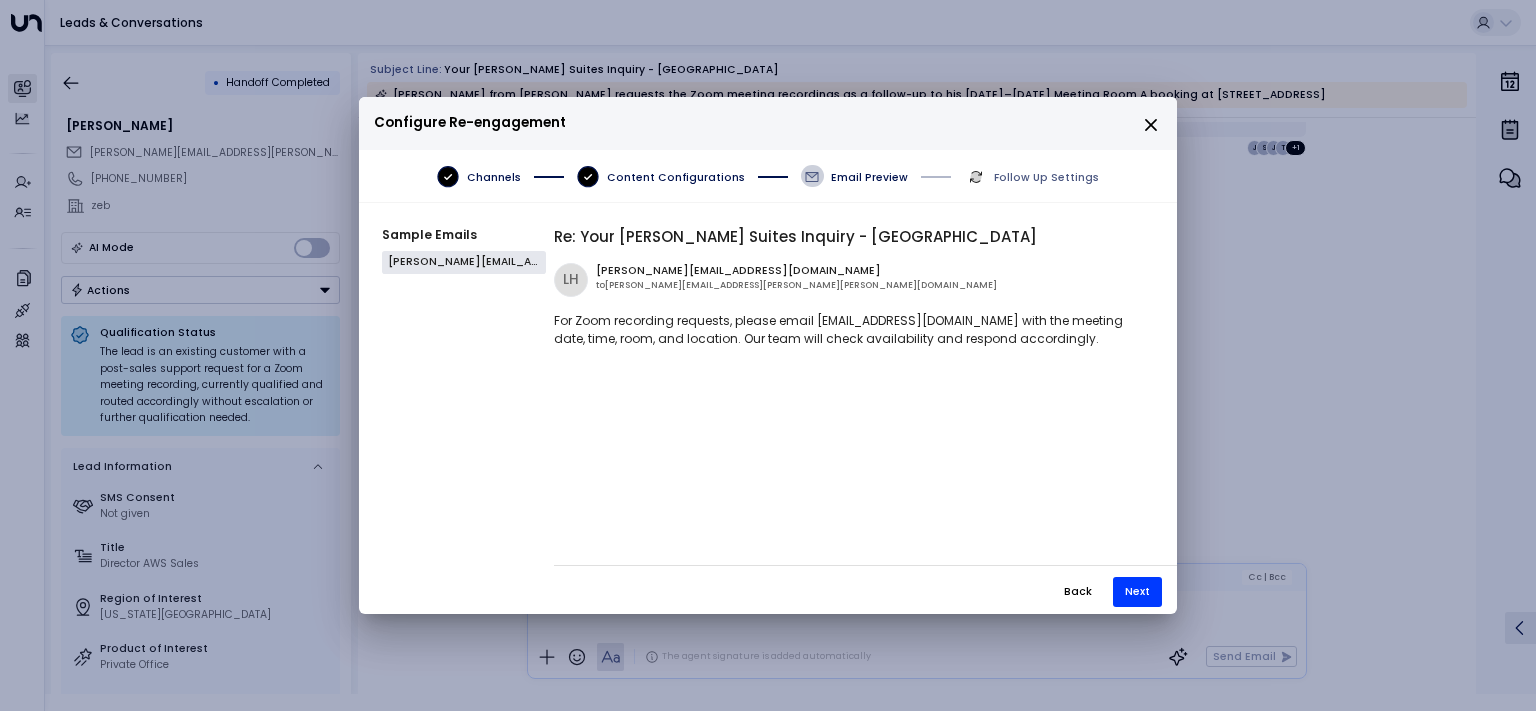 click on "For Zoom recording requests, please email [EMAIL_ADDRESS][DOMAIN_NAME] with the meeting date, time, room, and location. Our team will check availability and respond accordingly." at bounding box center (850, 330) 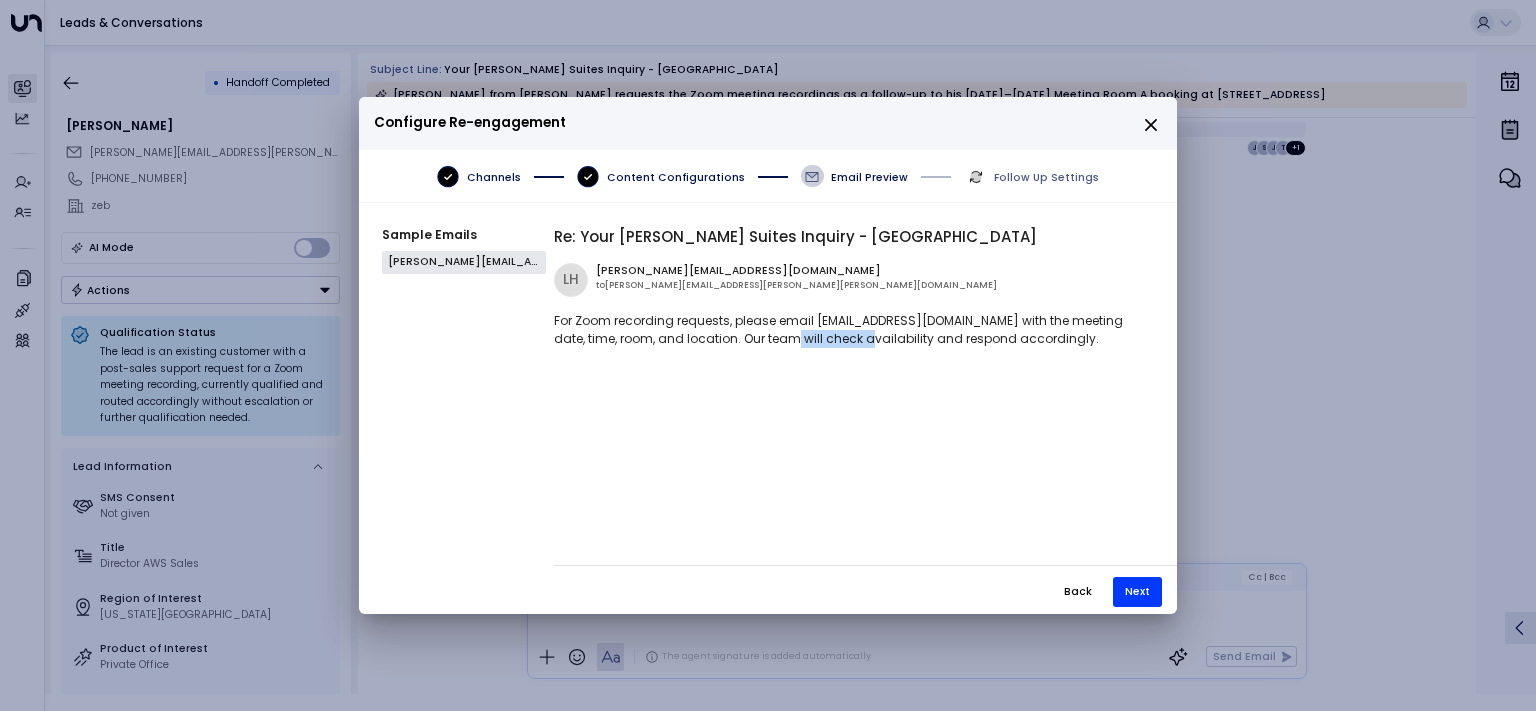click on "For Zoom recording requests, please email [EMAIL_ADDRESS][DOMAIN_NAME] with the meeting date, time, room, and location. Our team will check availability and respond accordingly." at bounding box center [850, 330] 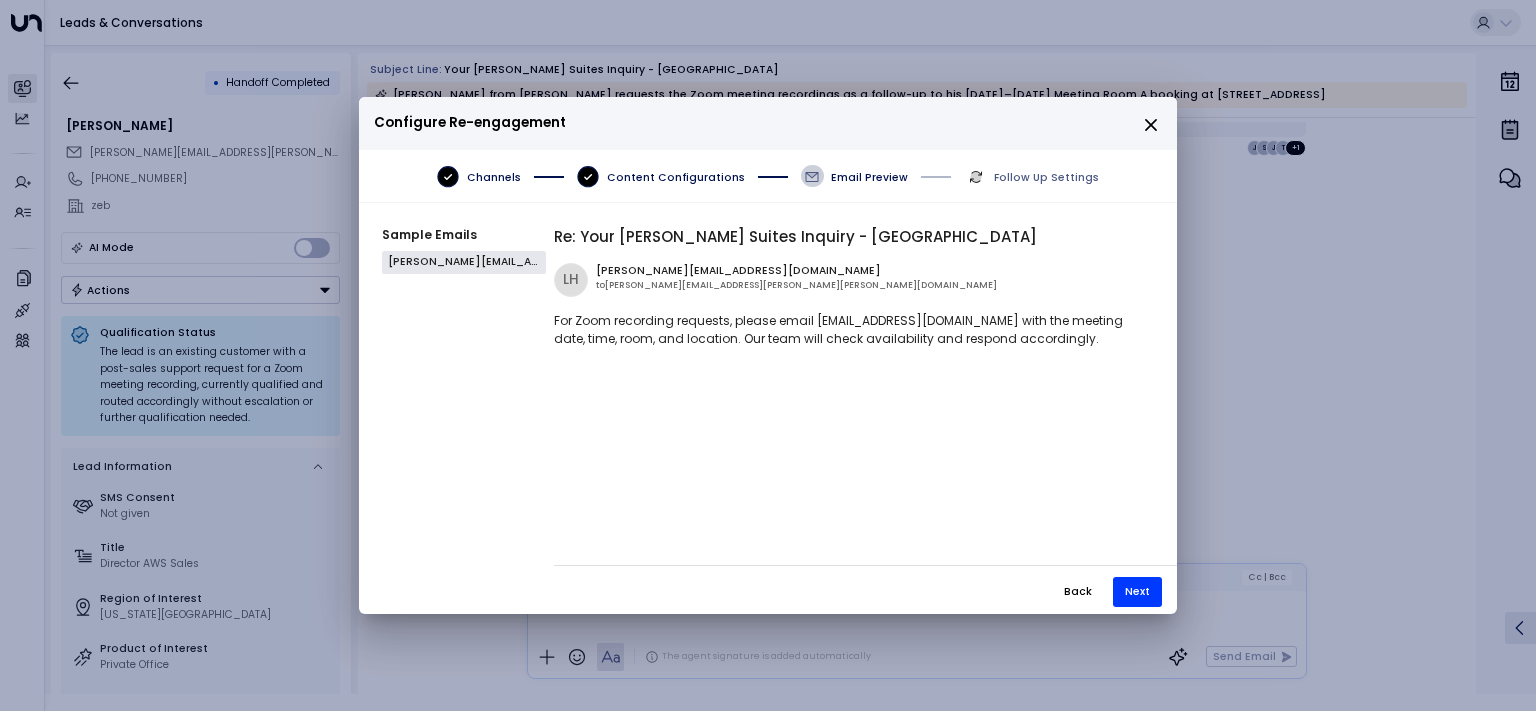 click on "For Zoom recording requests, please email [EMAIL_ADDRESS][DOMAIN_NAME] with the meeting date, time, room, and location. Our team will check availability and respond accordingly." at bounding box center [850, 330] 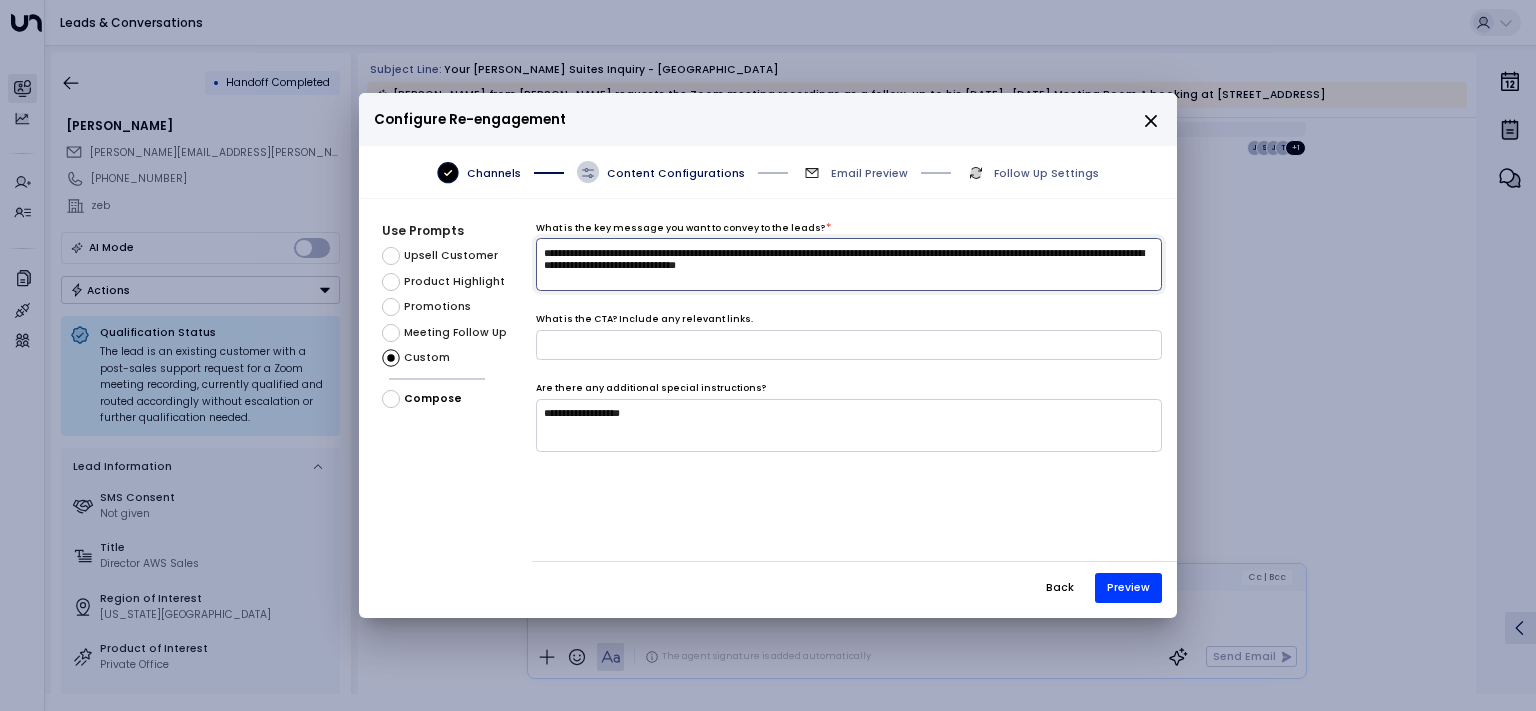 click on "**********" at bounding box center (849, 264) 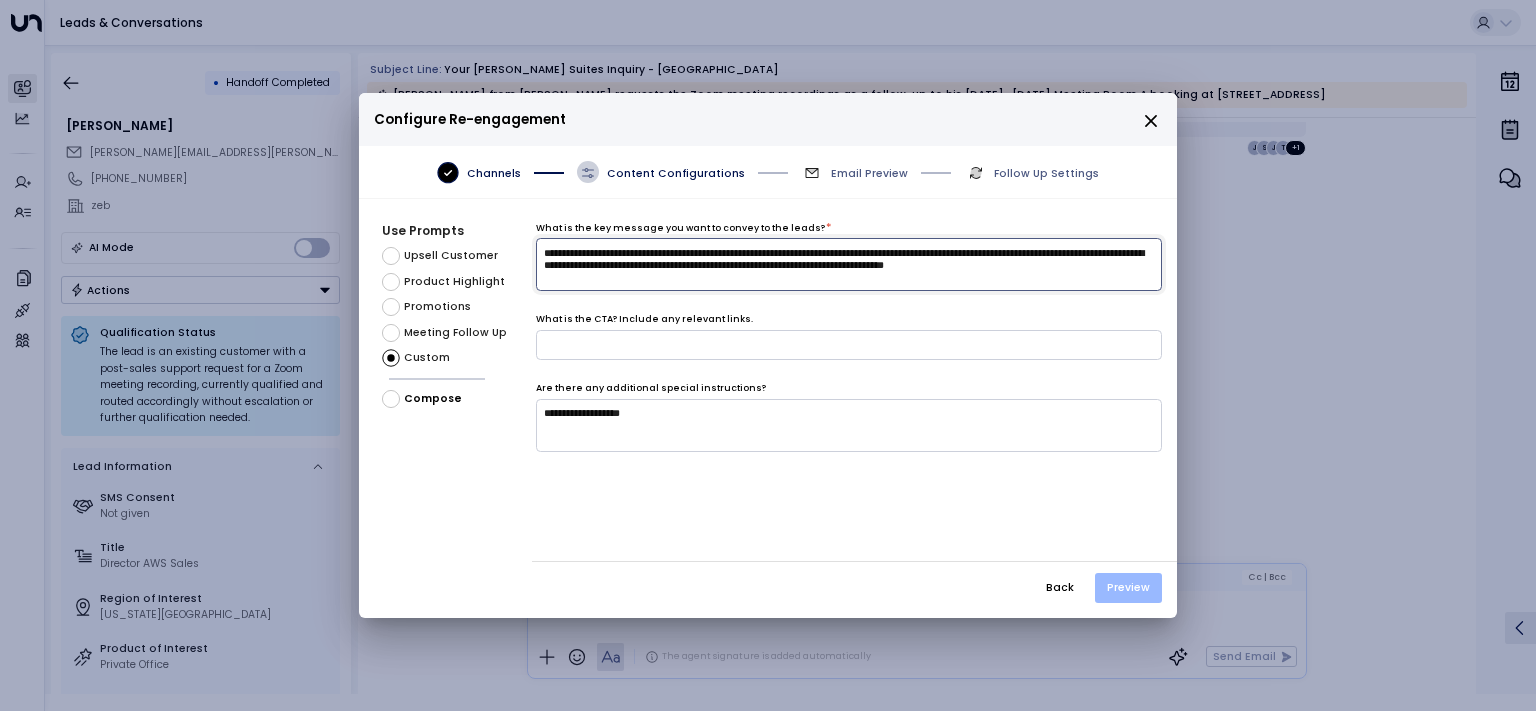 type on "**********" 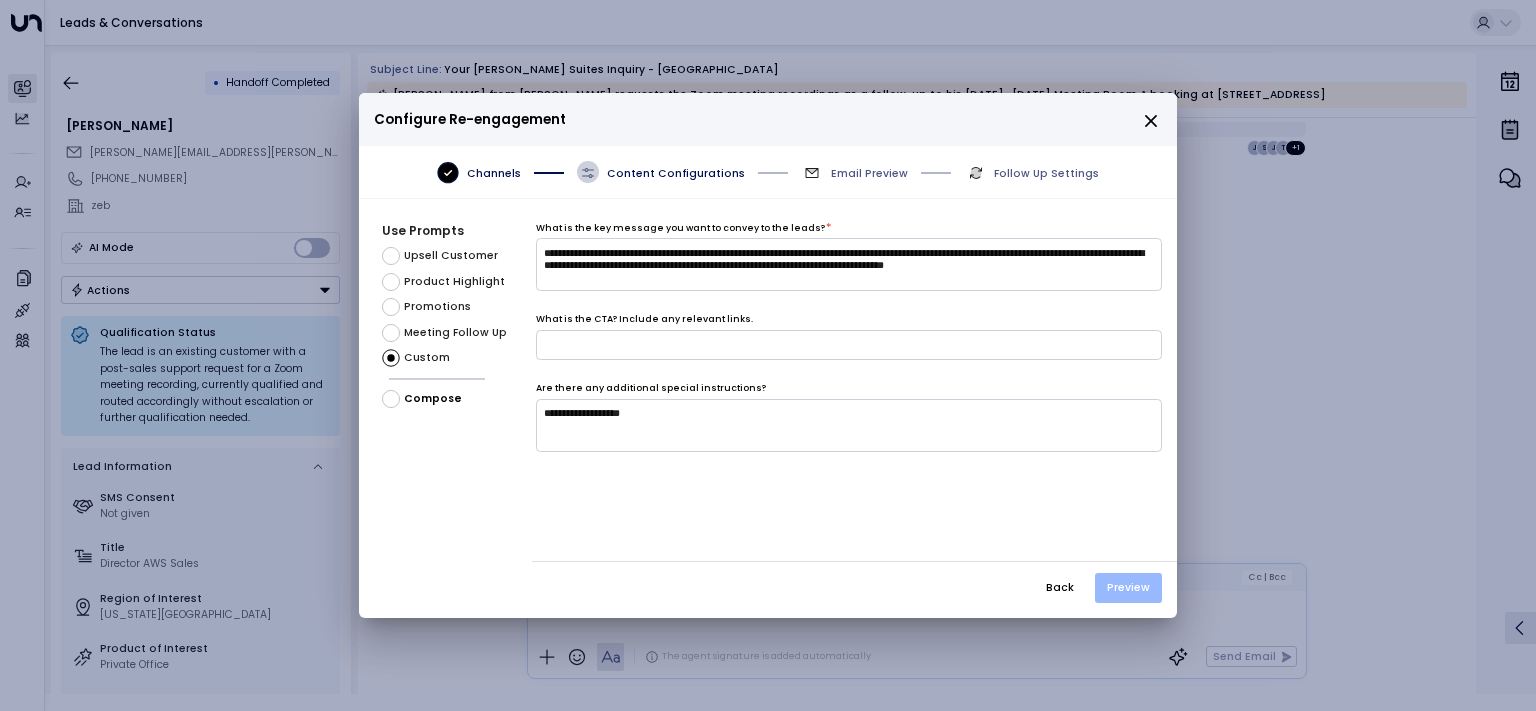 click on "Preview" at bounding box center (1128, 588) 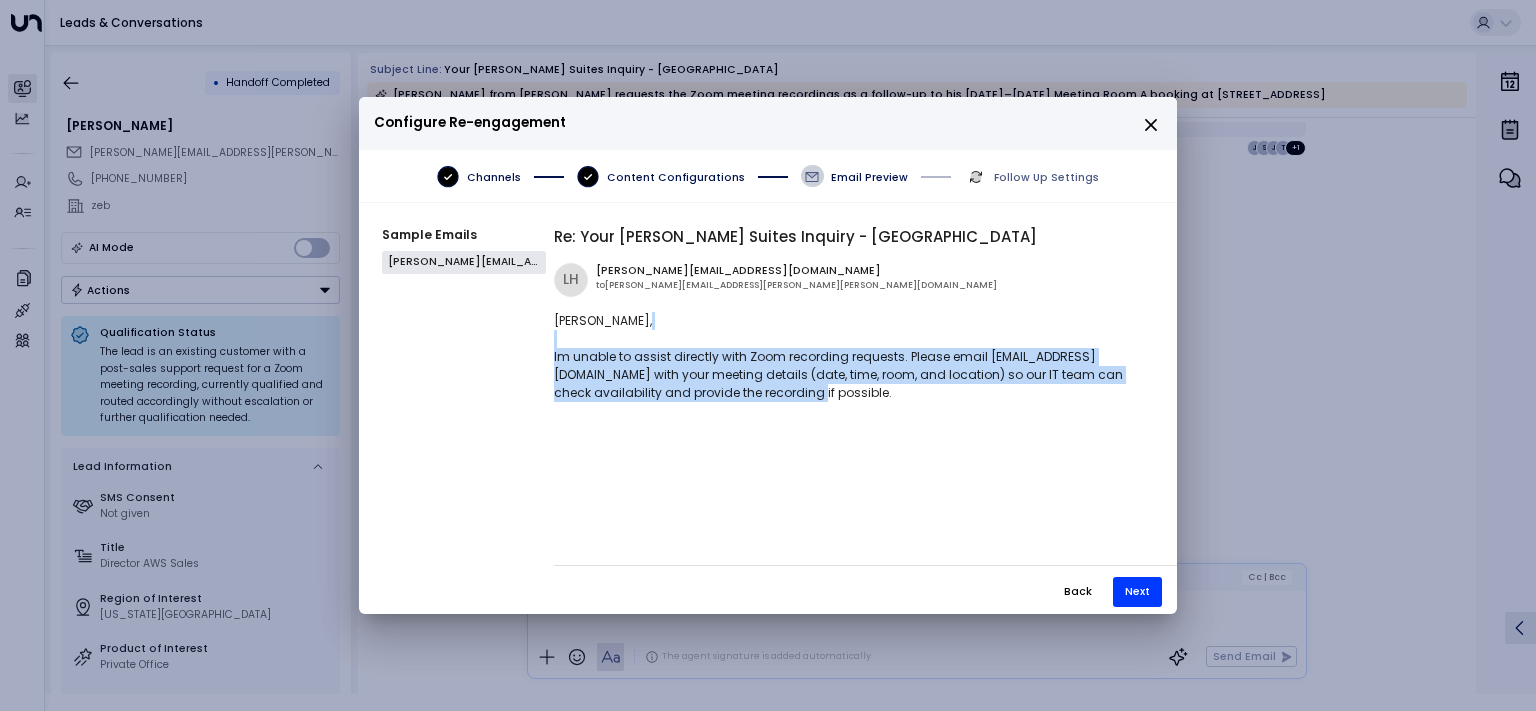 drag, startPoint x: 730, startPoint y: 348, endPoint x: 814, endPoint y: 394, distance: 95.77056 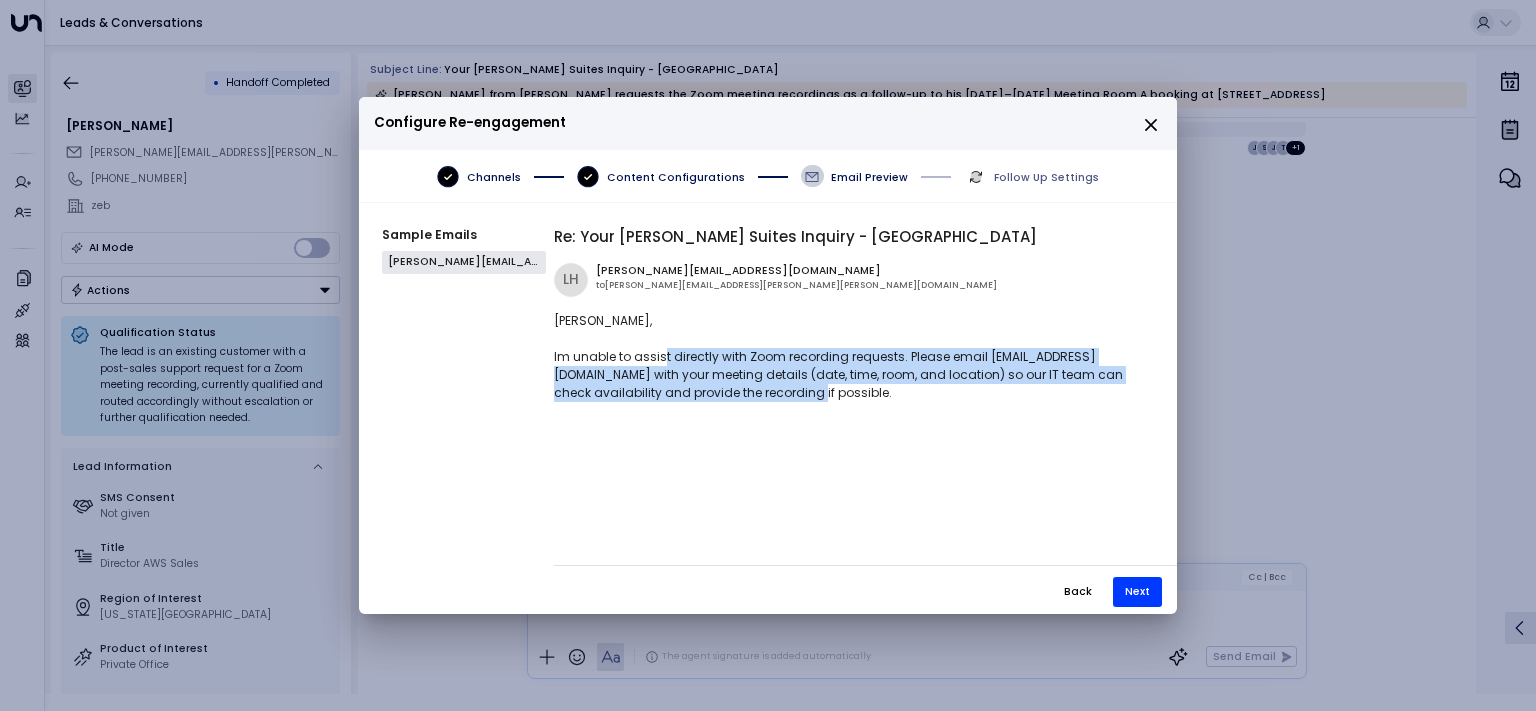 drag, startPoint x: 752, startPoint y: 386, endPoint x: 644, endPoint y: 344, distance: 115.87925 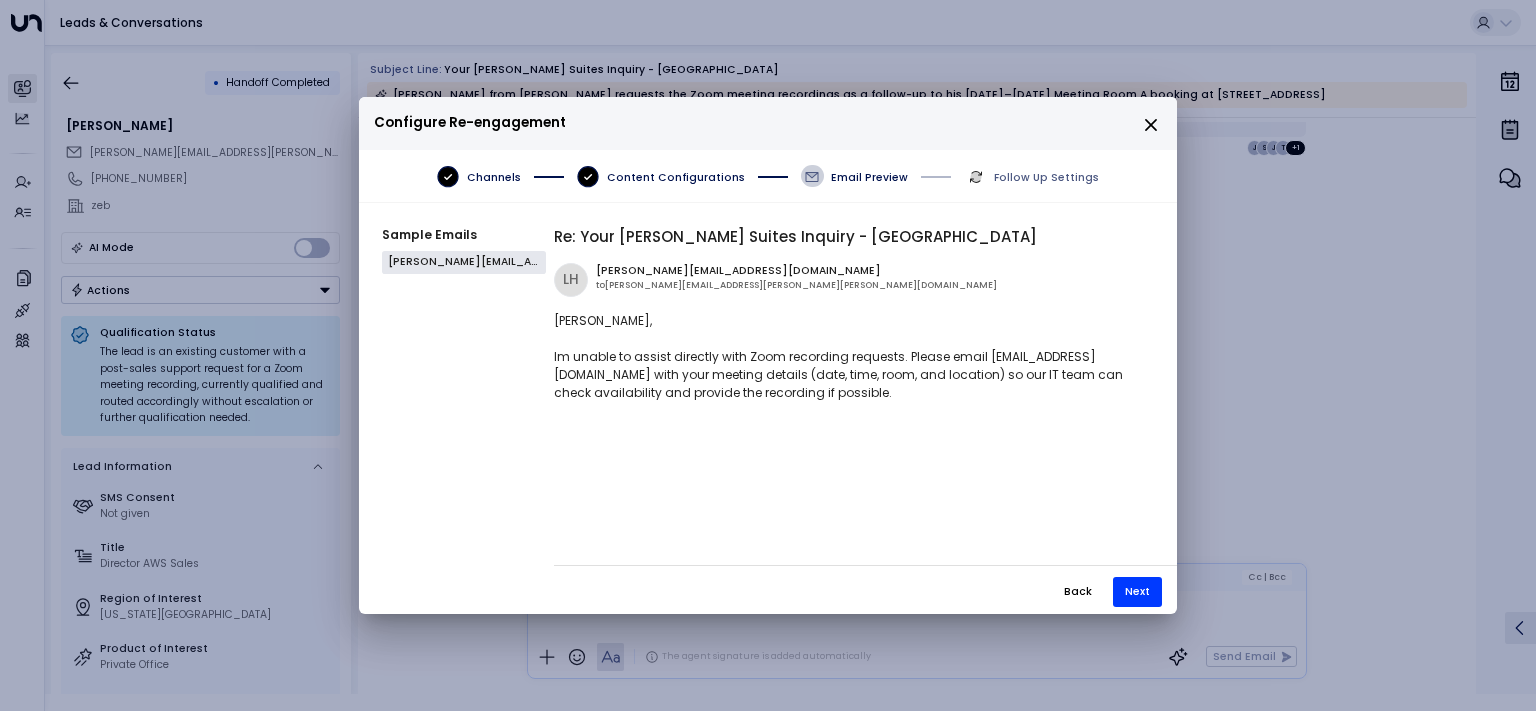 click on "[PERSON_NAME], Im unable to assist directly with Zoom recording requests. Please email [EMAIL_ADDRESS][DOMAIN_NAME] with your meeting details (date, time, room, and location) so our IT team can check availability and provide the recording if possible." at bounding box center [850, 357] 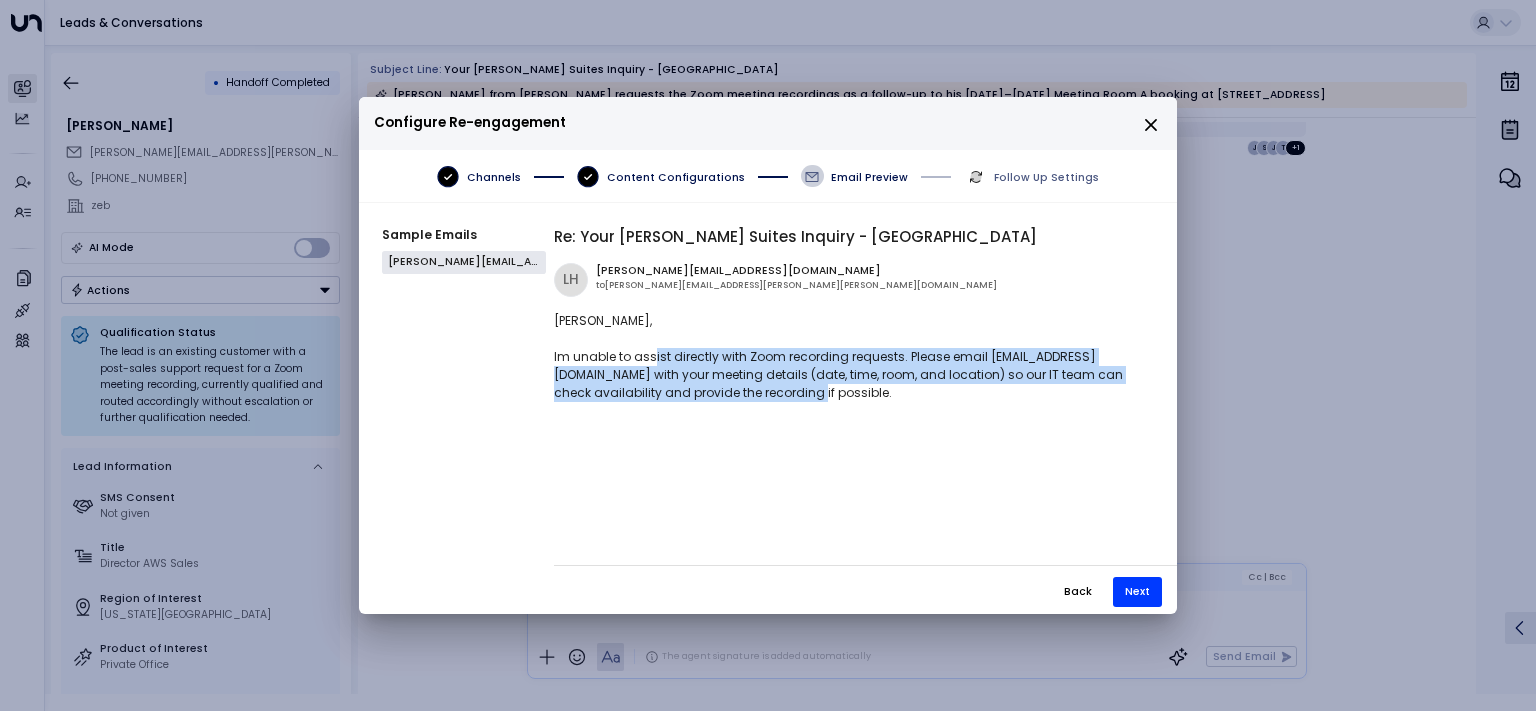 drag, startPoint x: 819, startPoint y: 399, endPoint x: 830, endPoint y: 401, distance: 11.18034 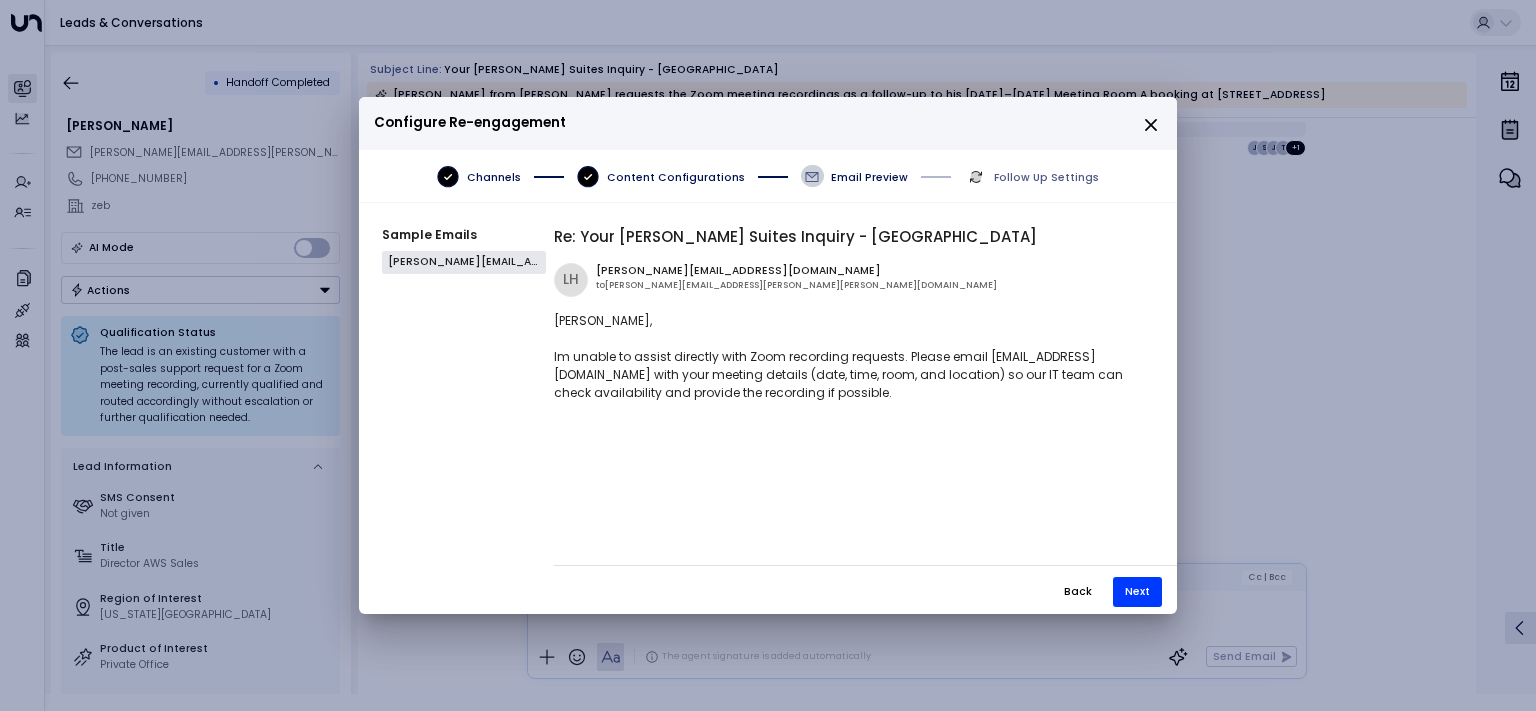 click on "[PERSON_NAME], Im unable to assist directly with Zoom recording requests. Please email [EMAIL_ADDRESS][DOMAIN_NAME] with your meeting details (date, time, room, and location) so our IT team can check availability and provide the recording if possible." at bounding box center (850, 357) 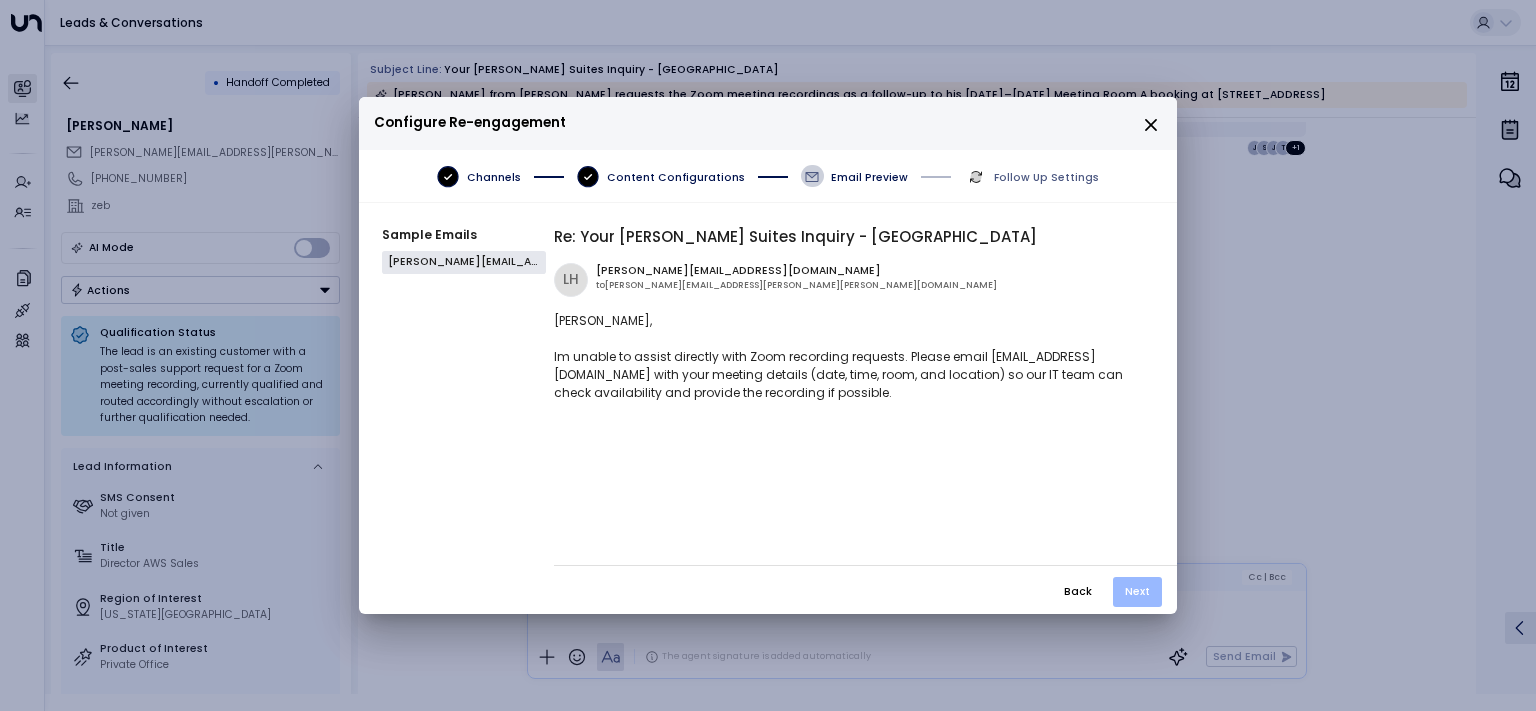 click on "Next" at bounding box center (1137, 592) 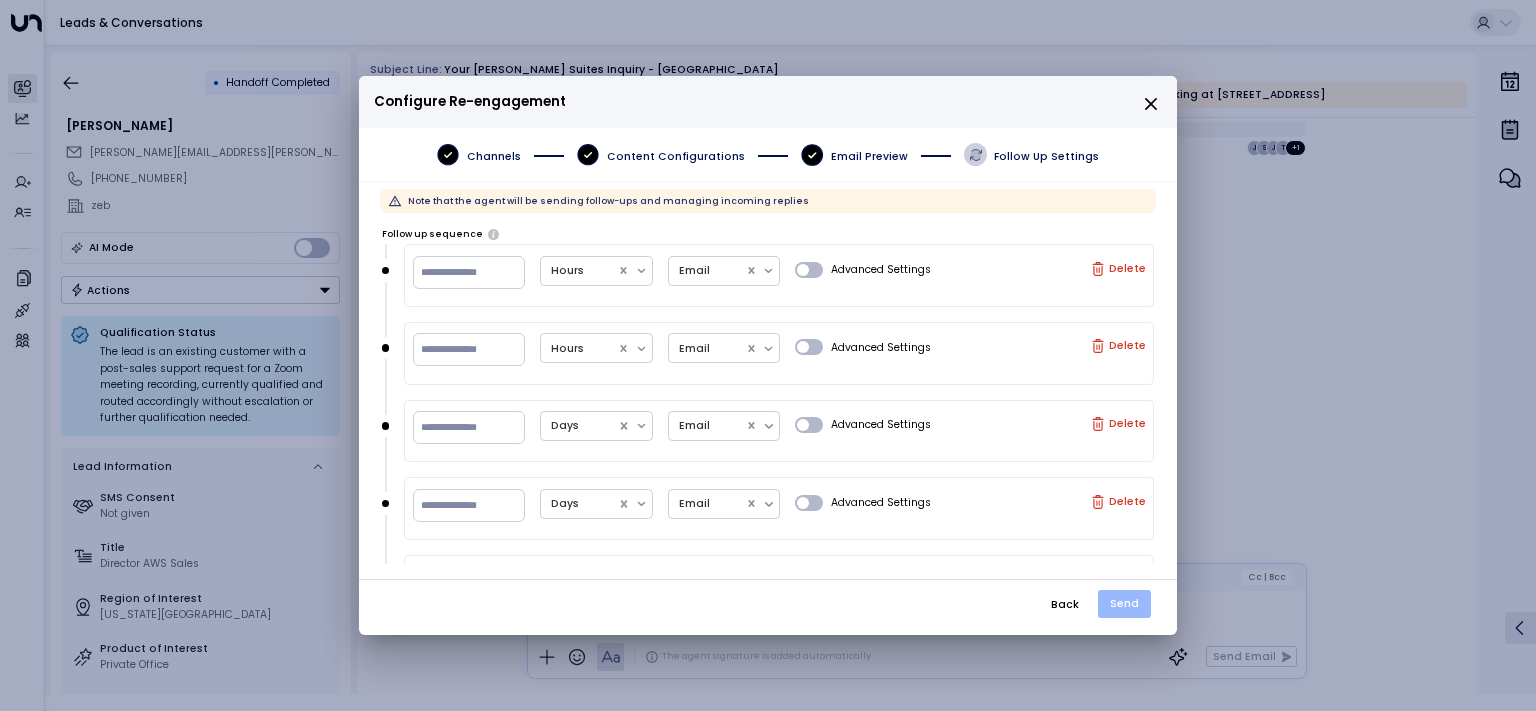 click on "Send" at bounding box center [1124, 604] 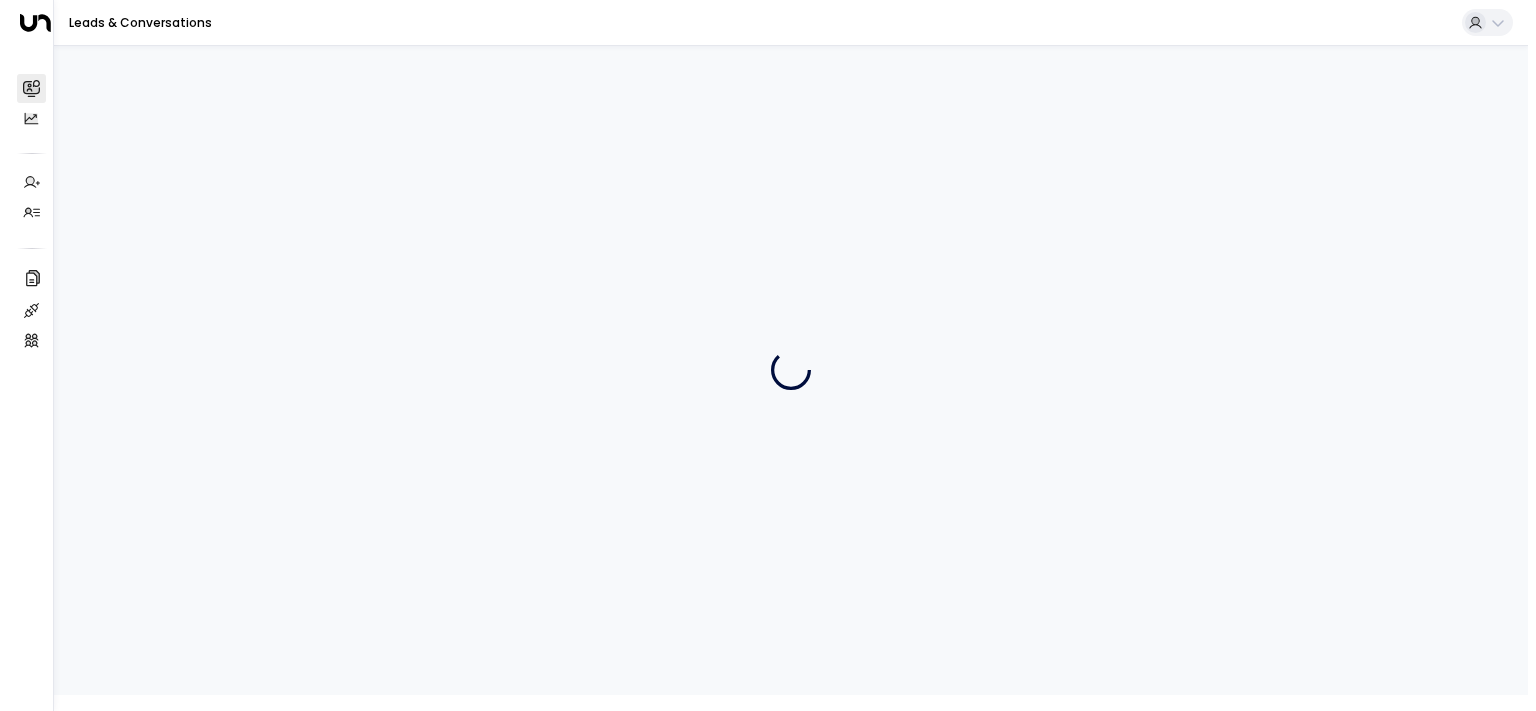 scroll, scrollTop: 0, scrollLeft: 0, axis: both 